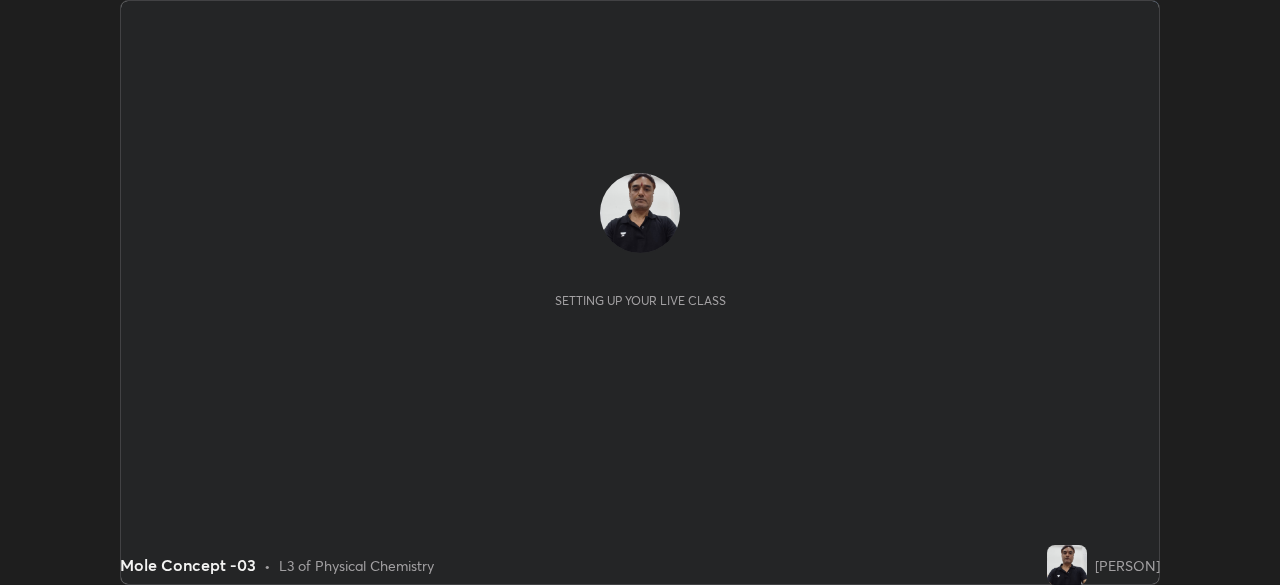 scroll, scrollTop: 0, scrollLeft: 0, axis: both 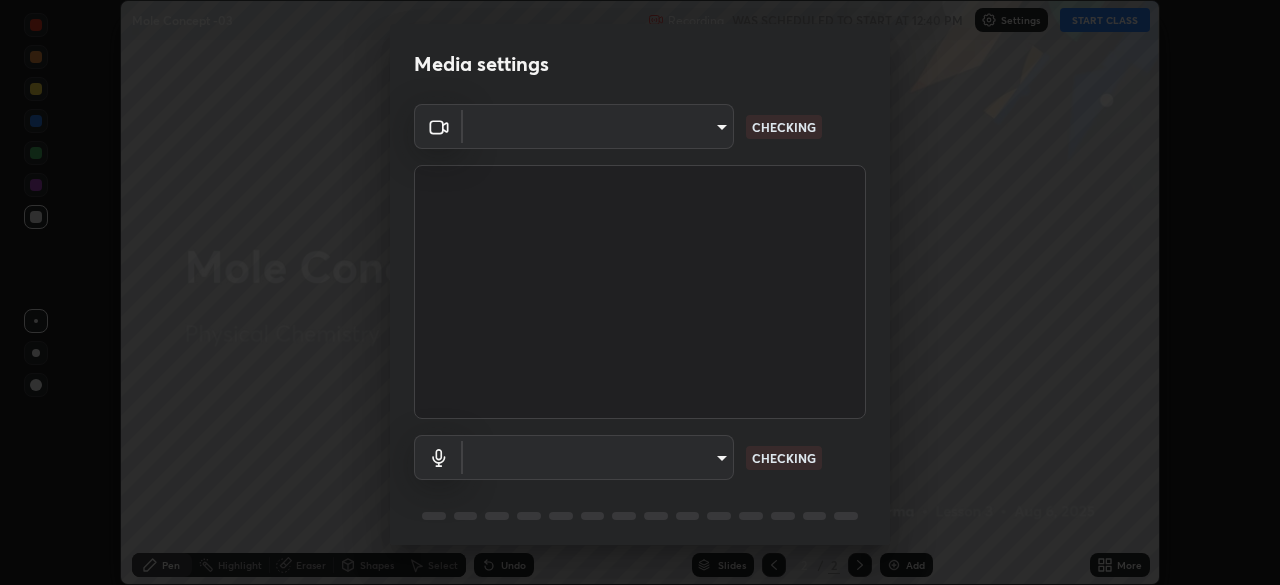 type on "f5ae6119dc4fab334a8cf66c369197aa9d1a3f6993b34b3aeb85a59339566d19" 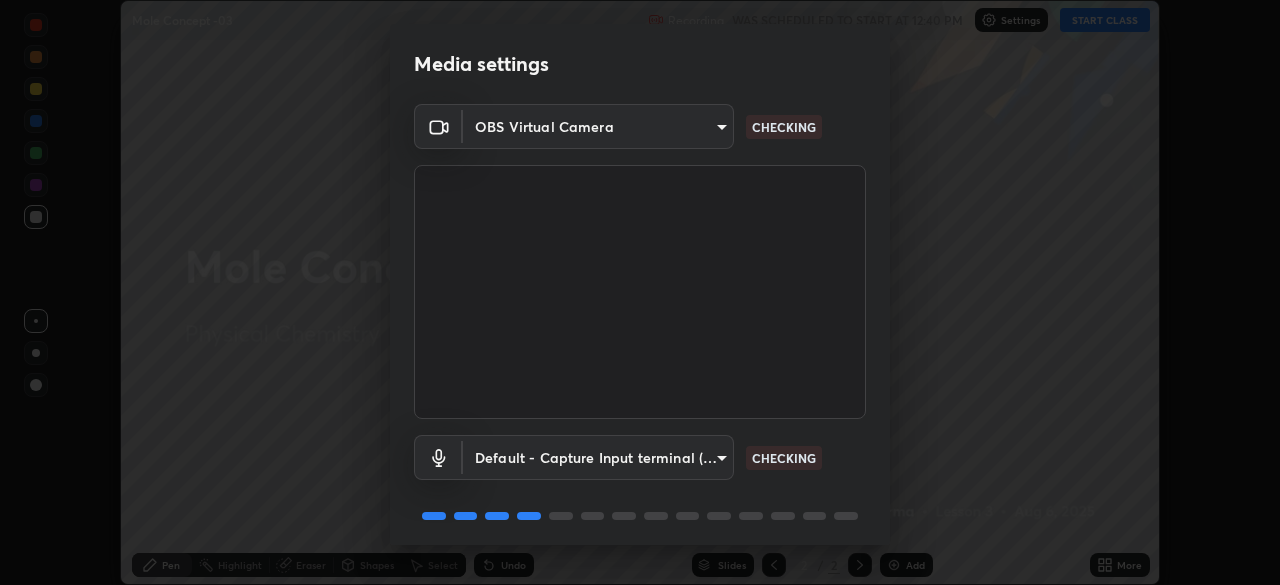 scroll, scrollTop: 71, scrollLeft: 0, axis: vertical 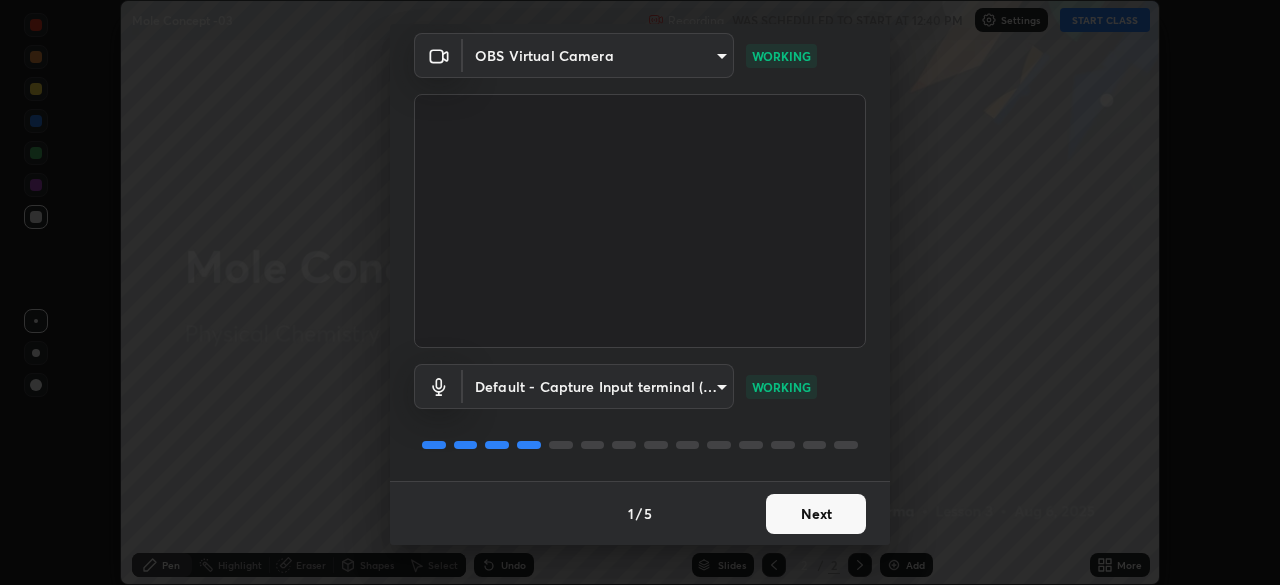 click on "Next" at bounding box center (816, 514) 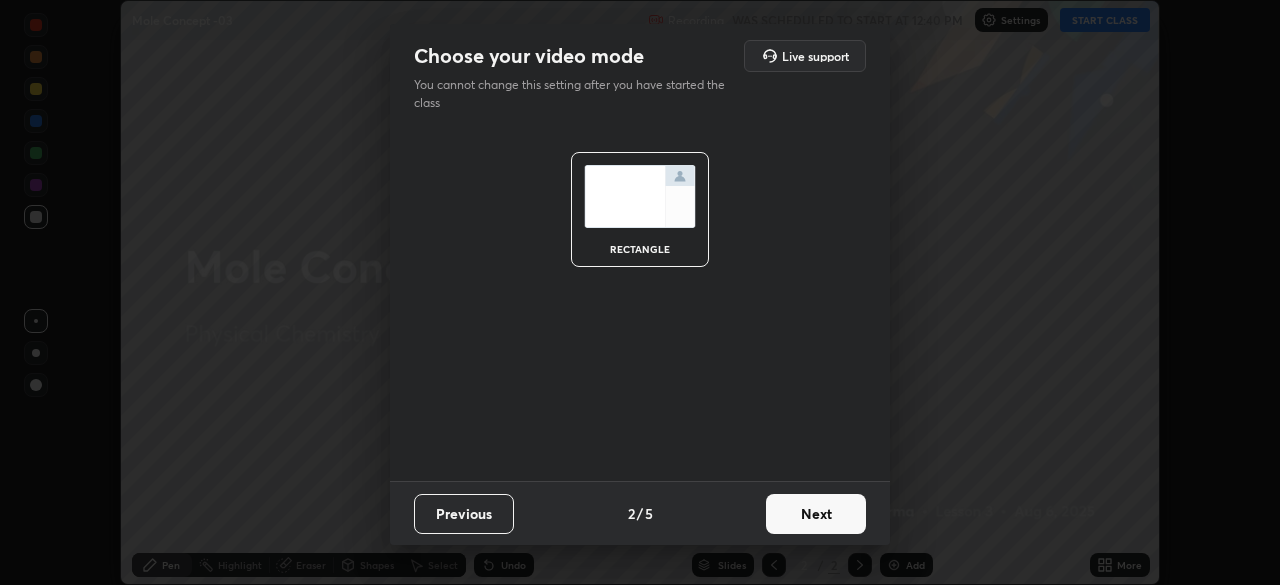 scroll, scrollTop: 0, scrollLeft: 0, axis: both 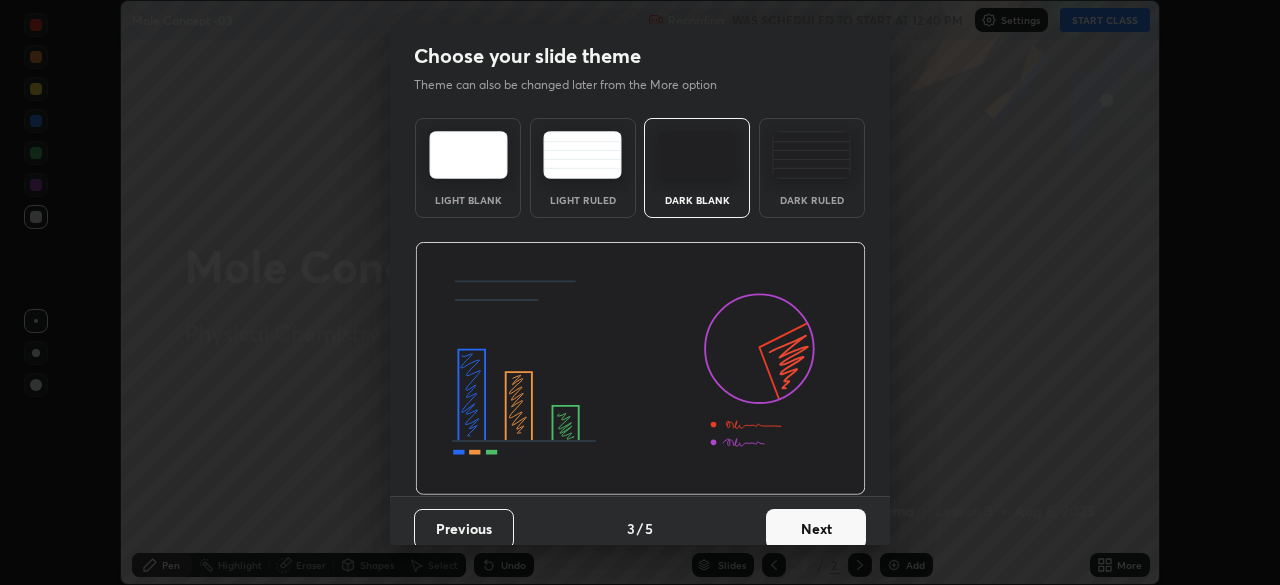 click on "Next" at bounding box center (816, 529) 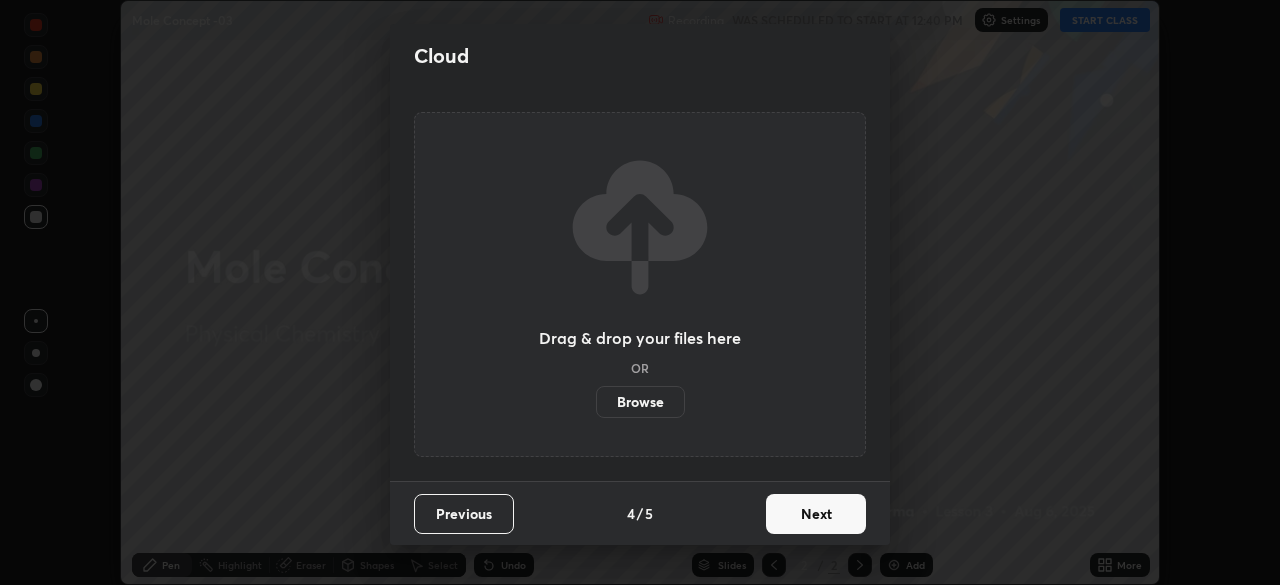 click on "Next" at bounding box center (816, 514) 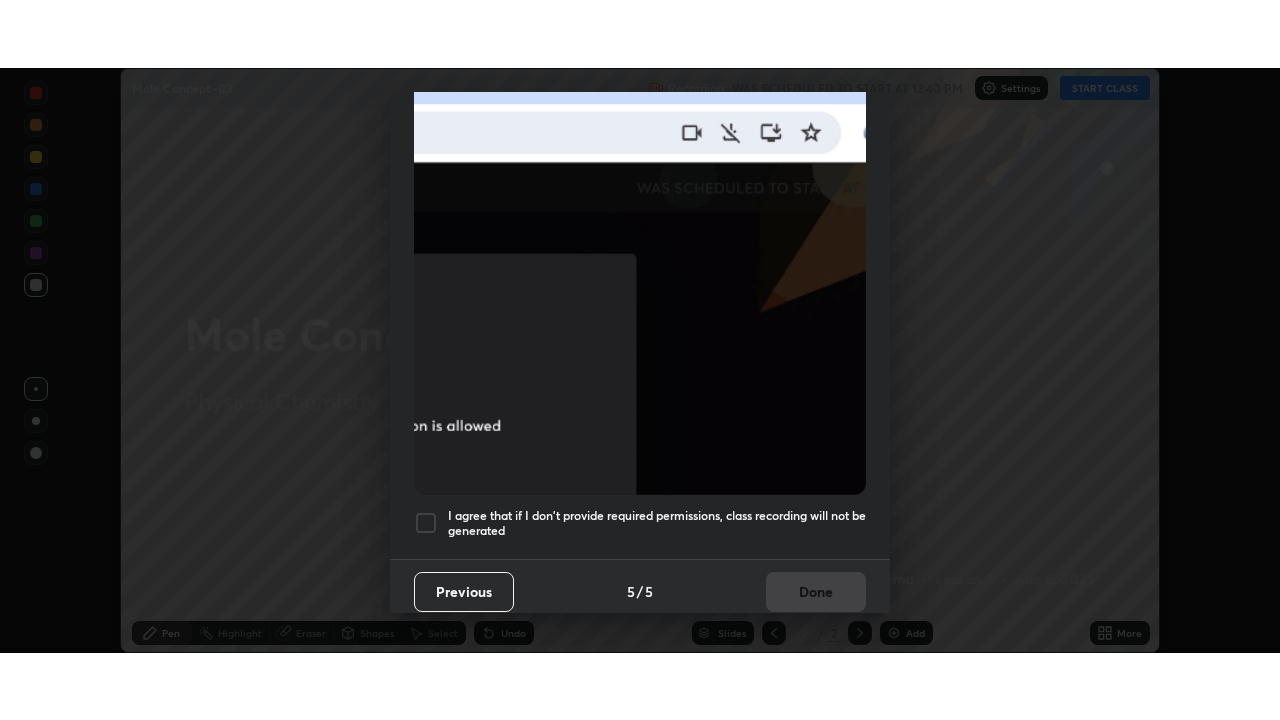 scroll, scrollTop: 479, scrollLeft: 0, axis: vertical 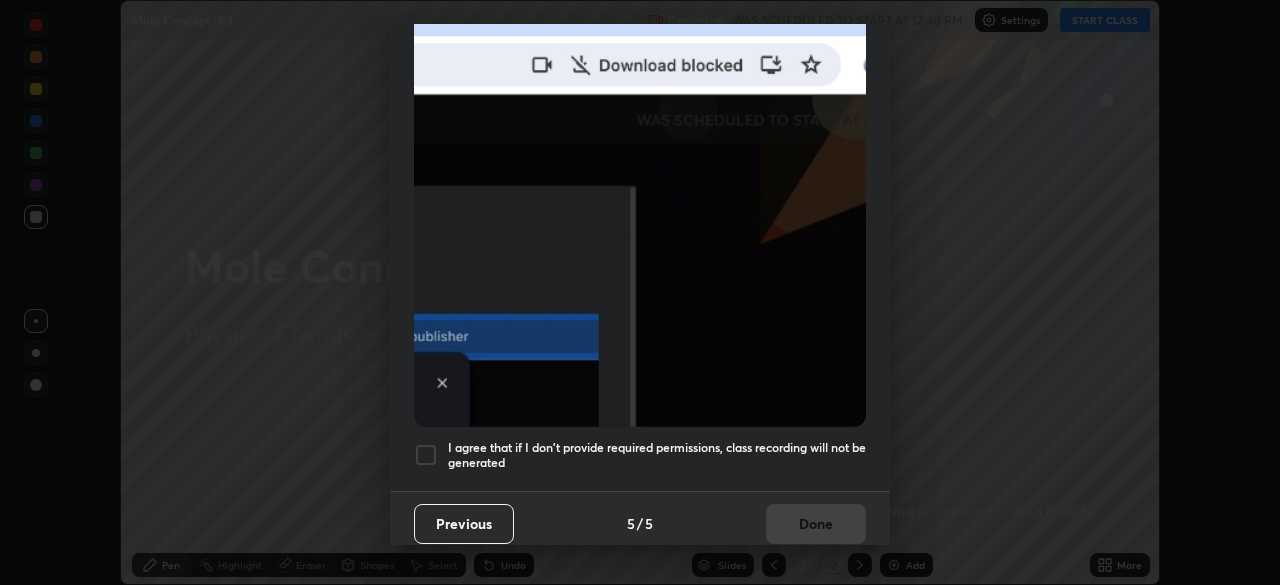 click at bounding box center (426, 455) 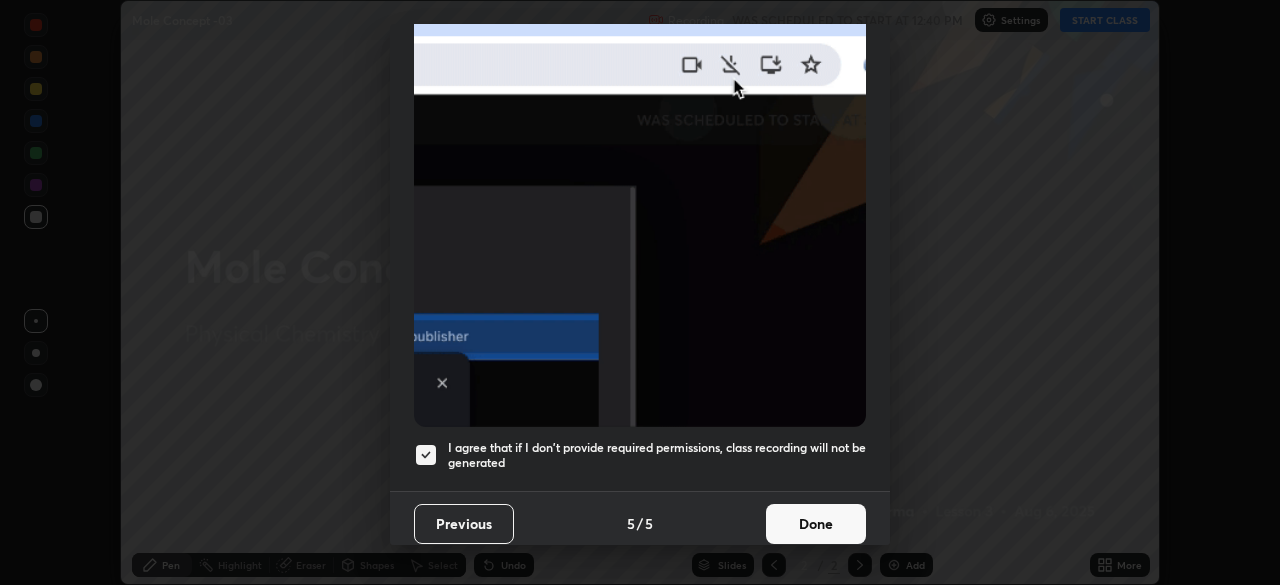click on "Done" at bounding box center [816, 524] 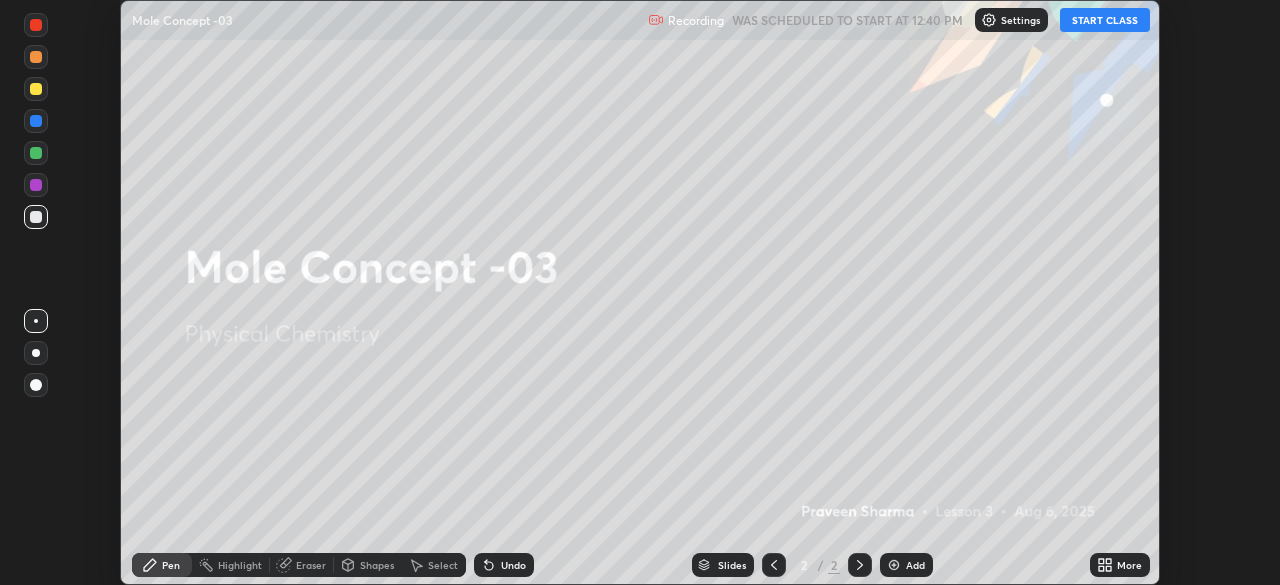 click on "START CLASS" at bounding box center (1105, 20) 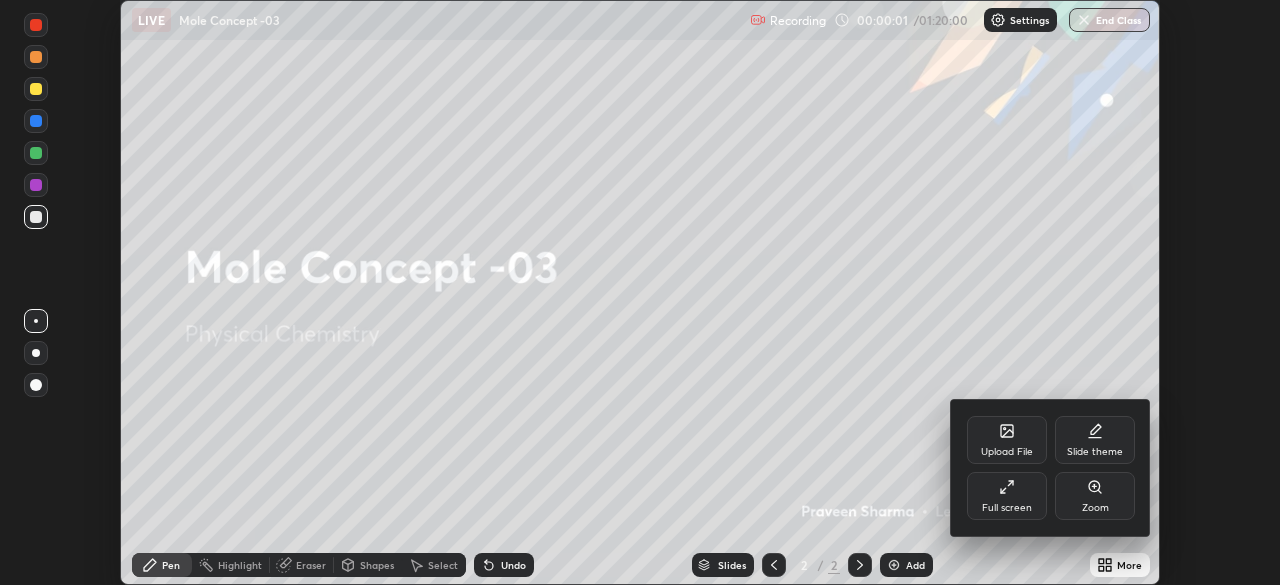click on "Full screen" at bounding box center [1007, 496] 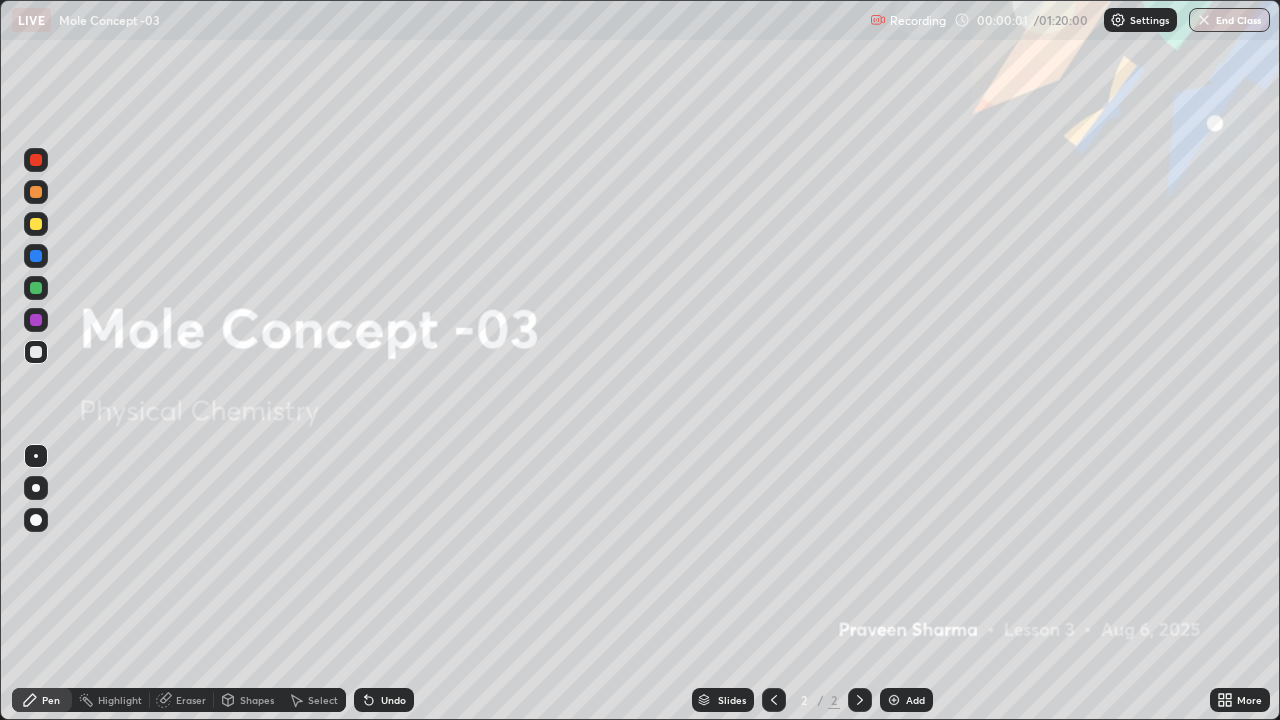 scroll, scrollTop: 99280, scrollLeft: 98720, axis: both 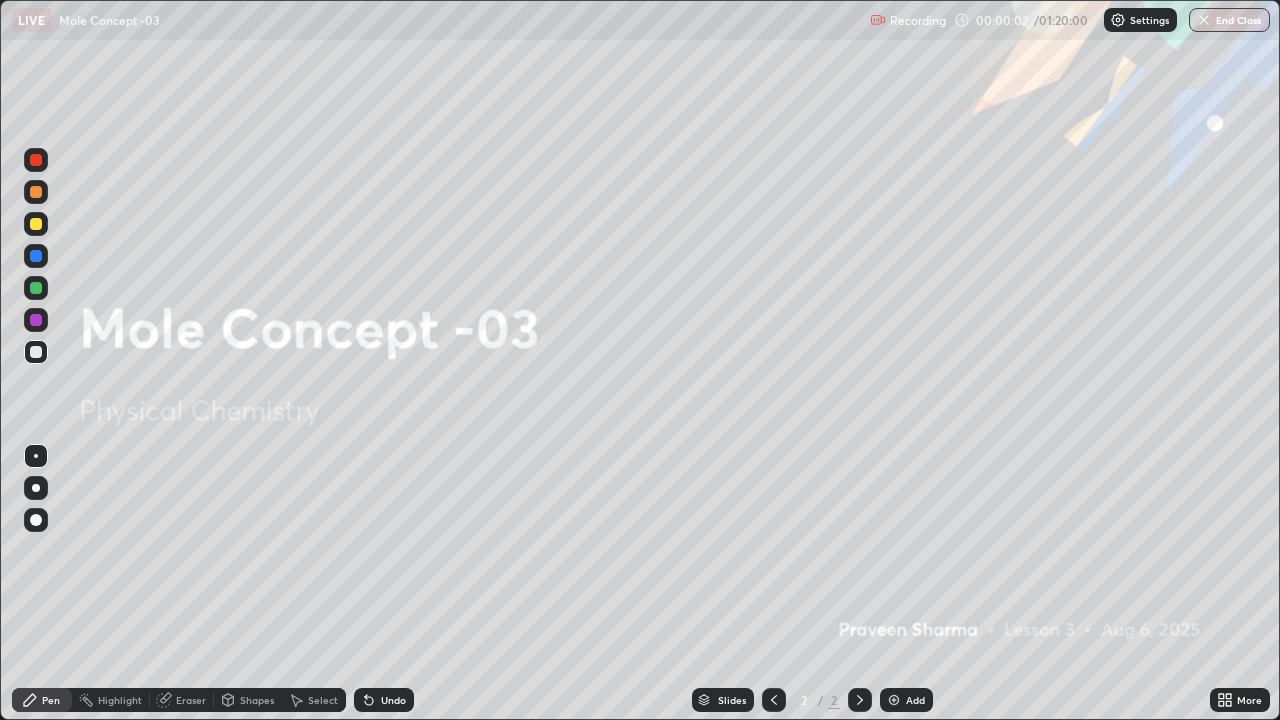 click at bounding box center (894, 700) 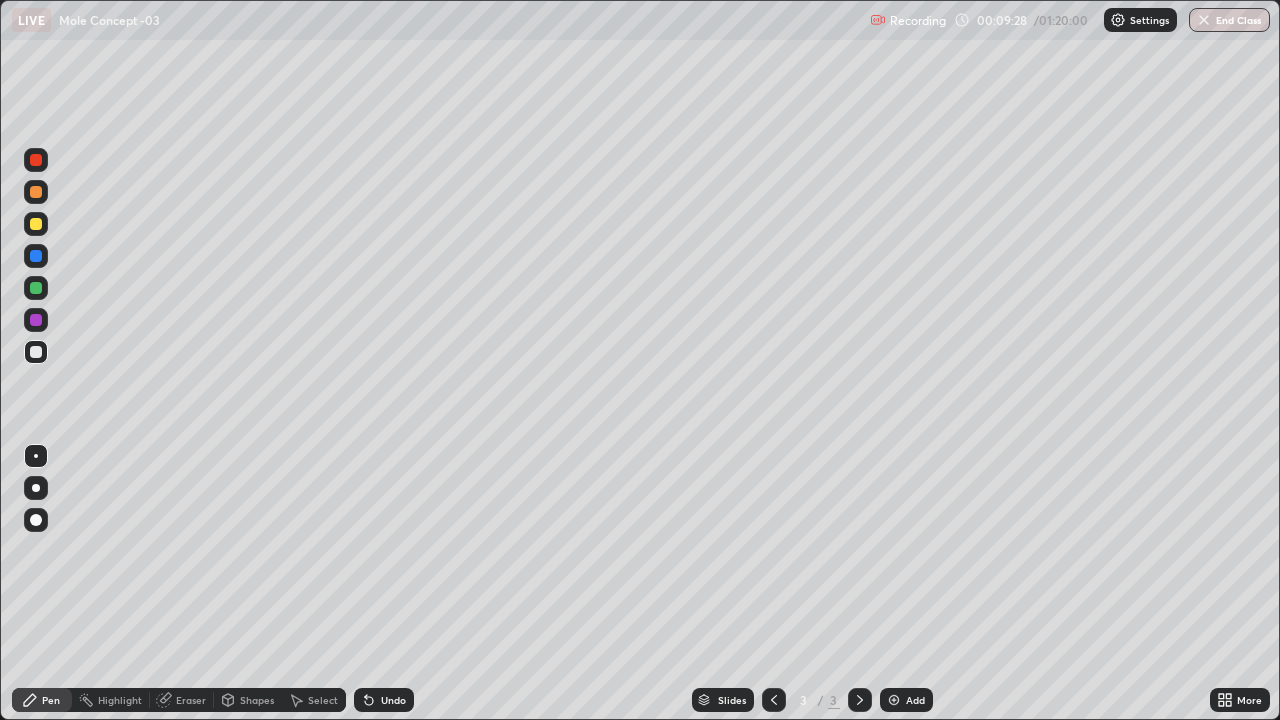 click at bounding box center (36, 224) 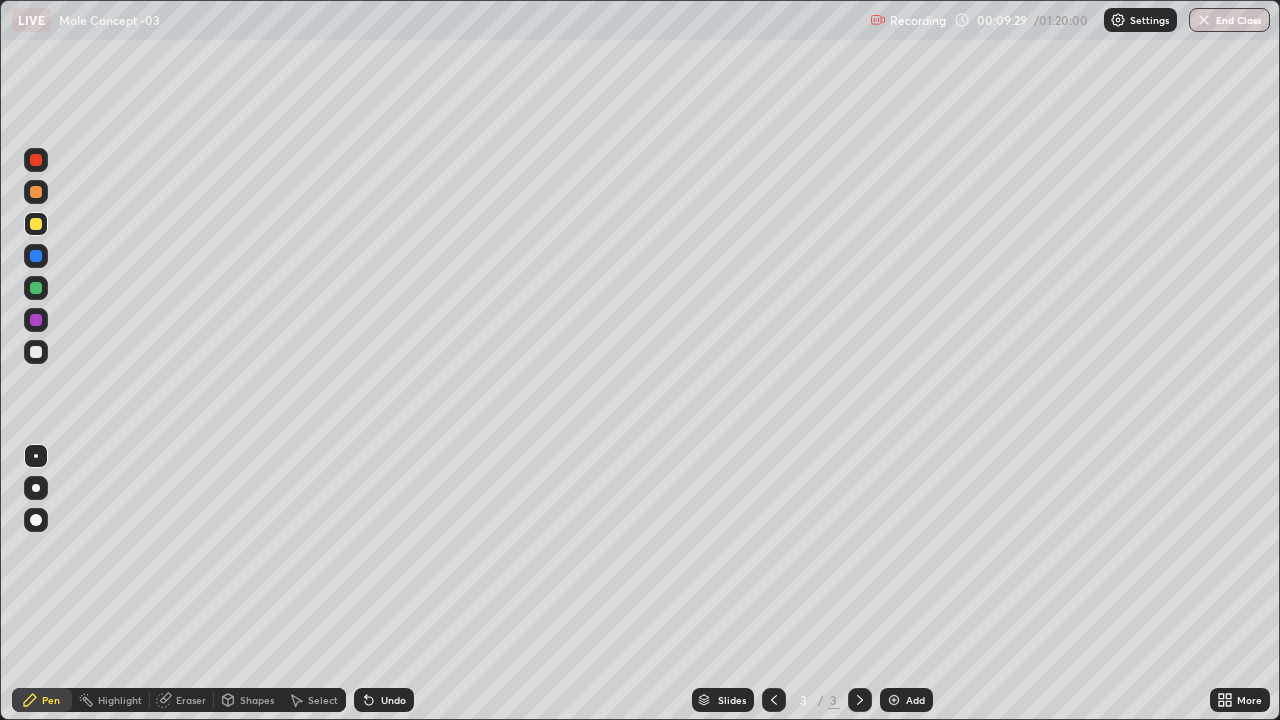 click on "Undo" at bounding box center [393, 700] 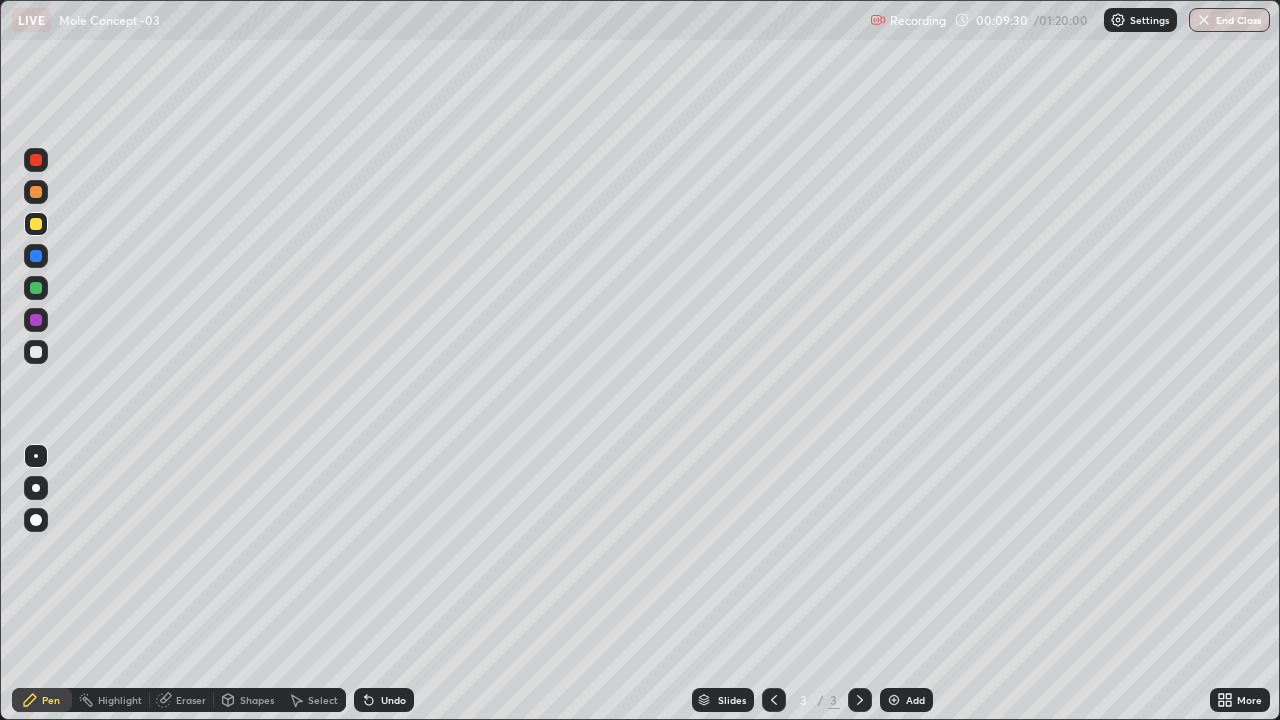 click on "Undo" at bounding box center [393, 700] 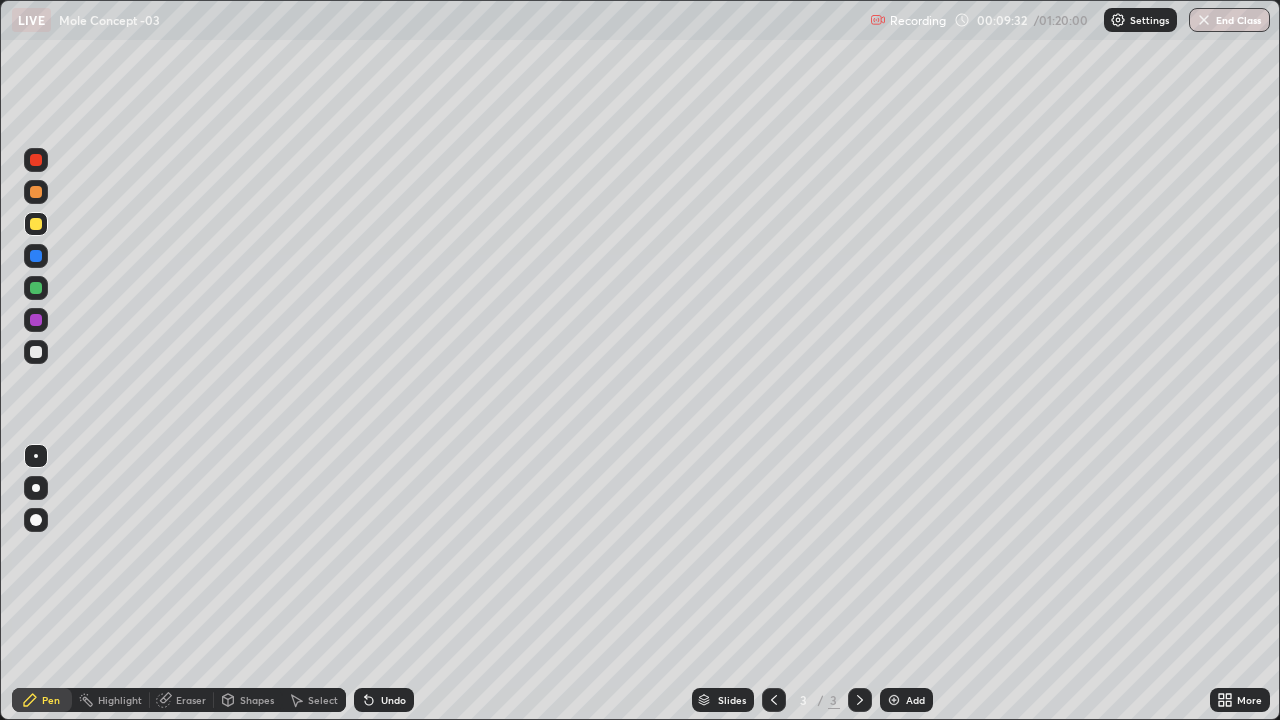 click on "Undo" at bounding box center (393, 700) 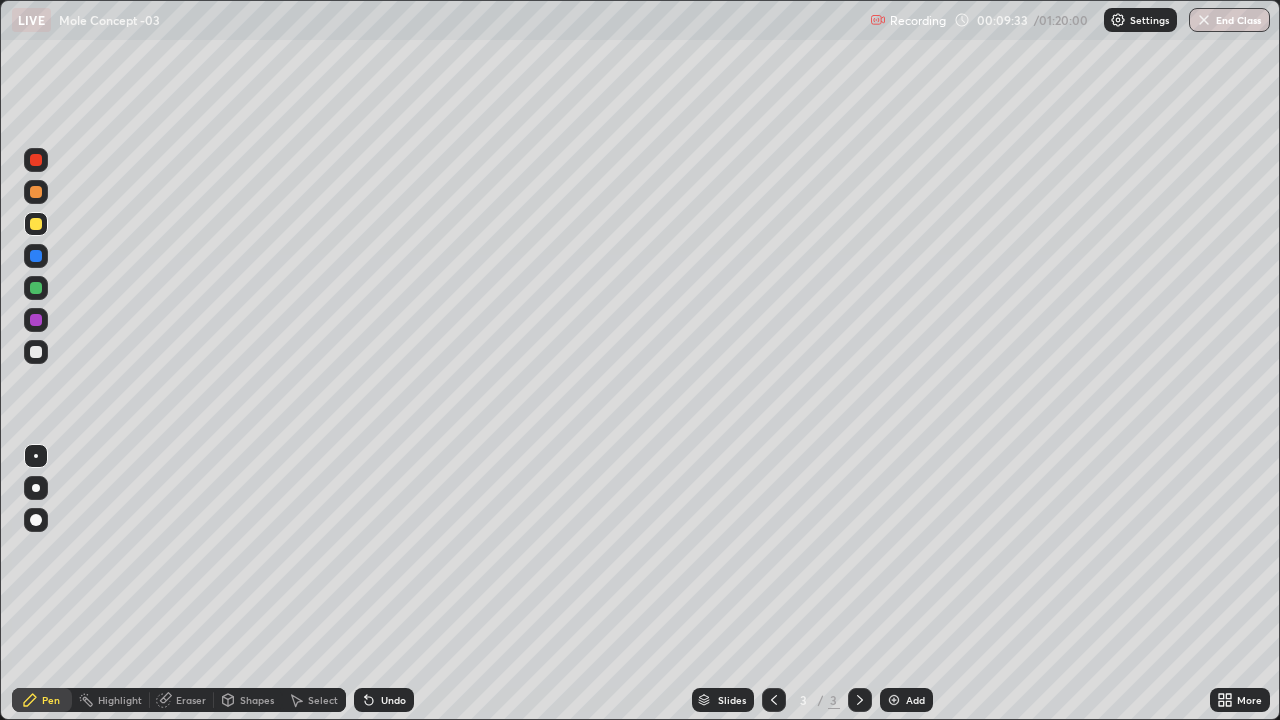 click on "Undo" at bounding box center [384, 700] 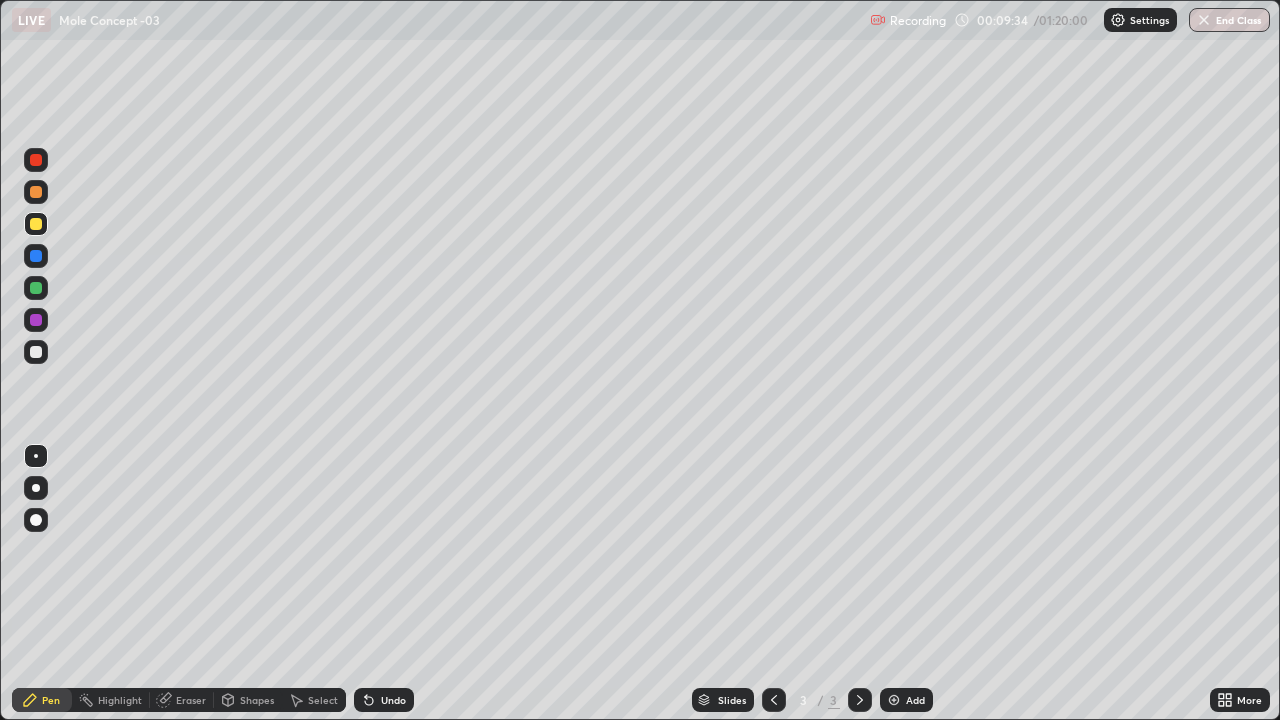 click on "Undo" at bounding box center (393, 700) 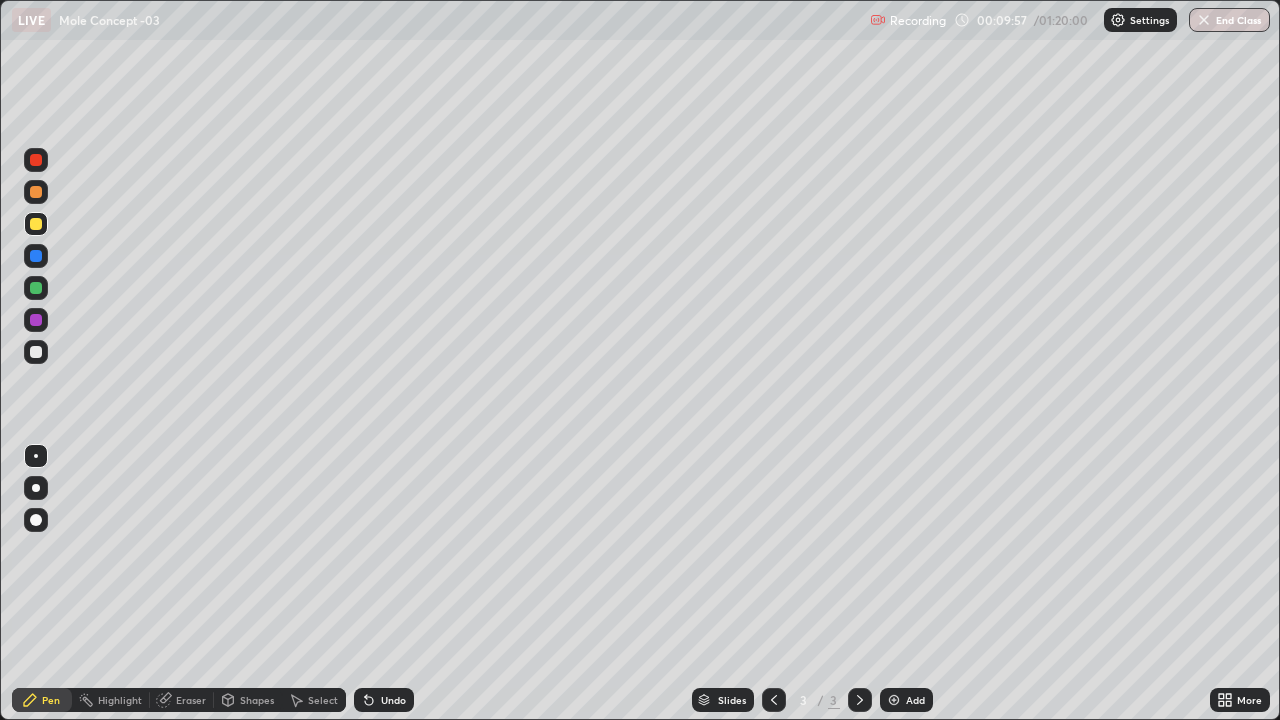 click at bounding box center (36, 288) 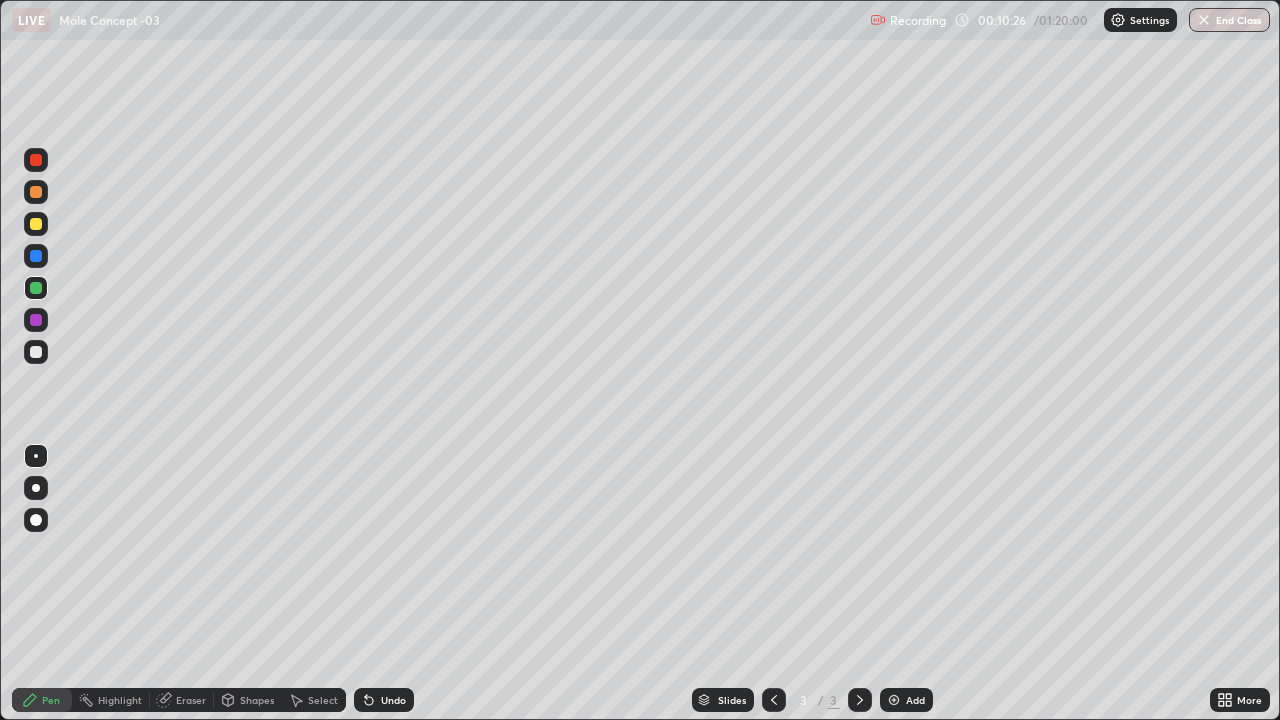 click at bounding box center (36, 352) 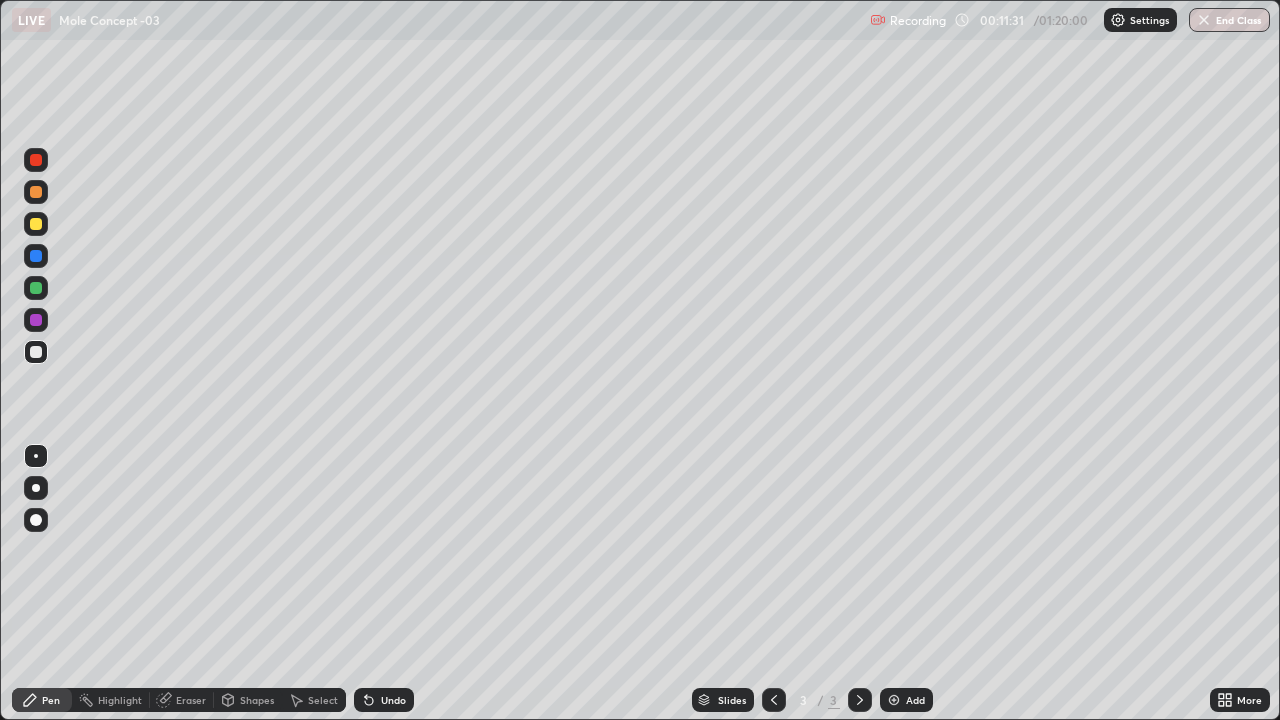 click on "Eraser" at bounding box center (191, 700) 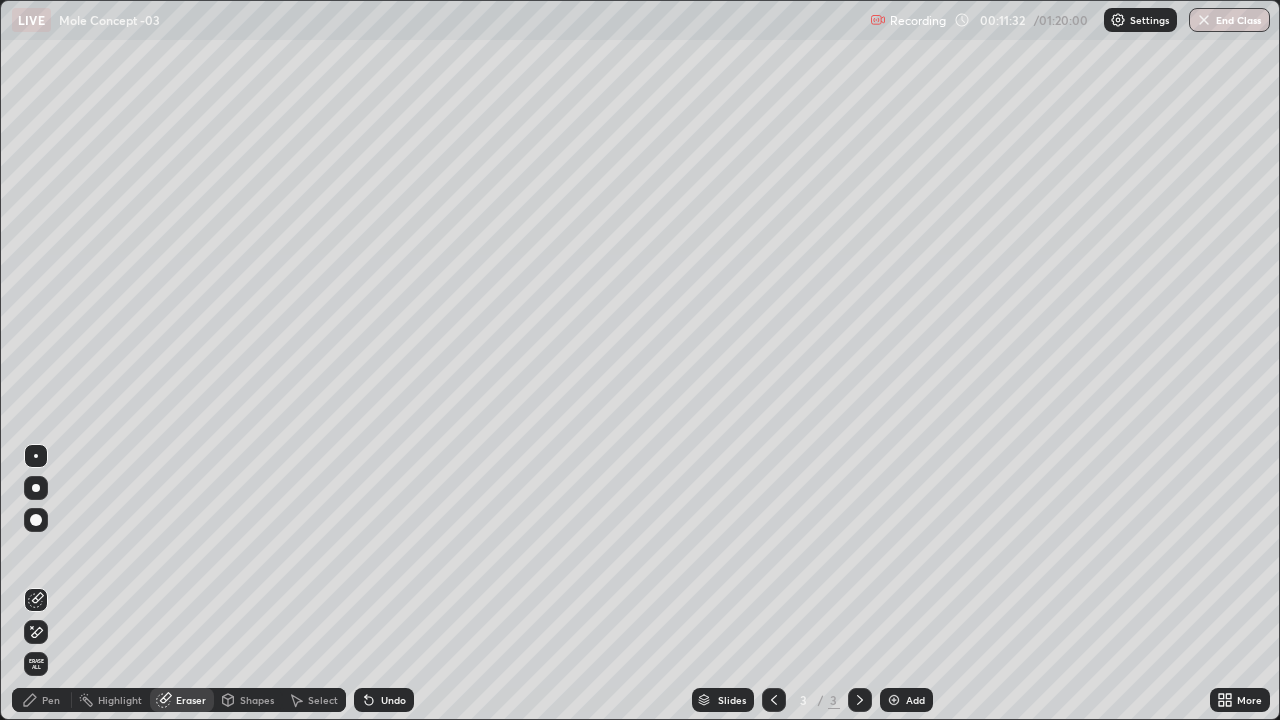 click 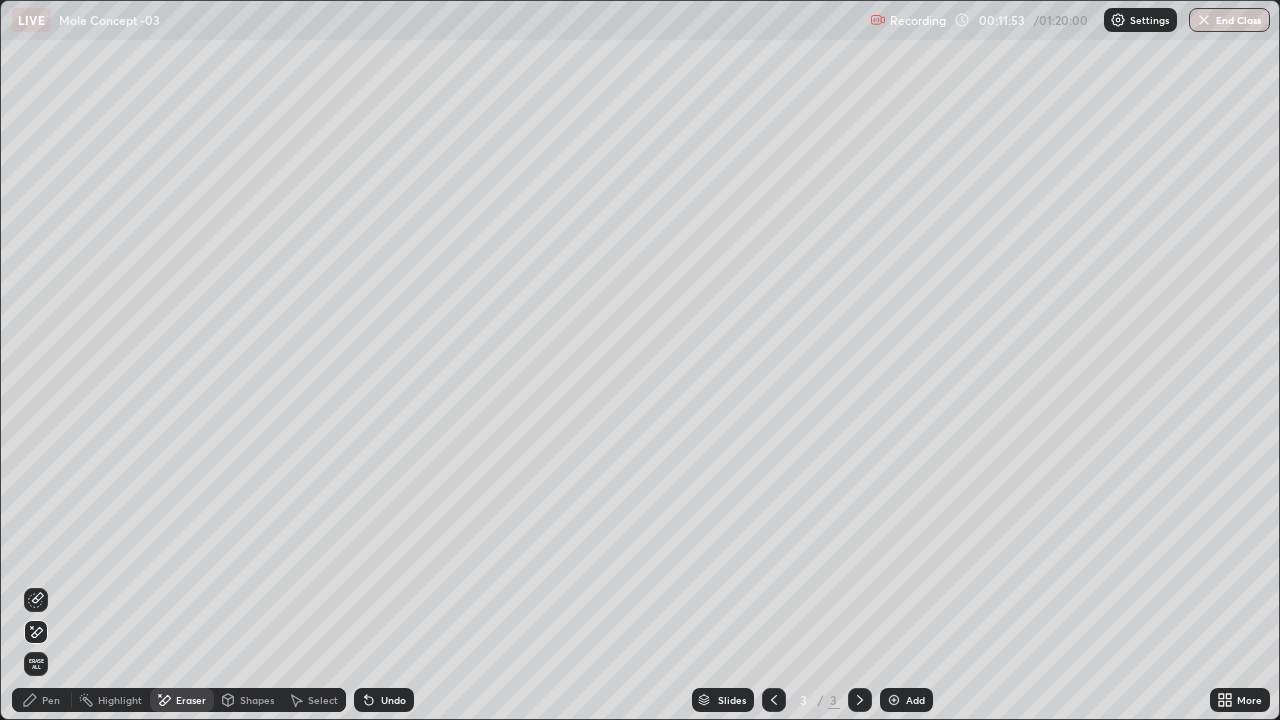 click on "Pen" at bounding box center [51, 700] 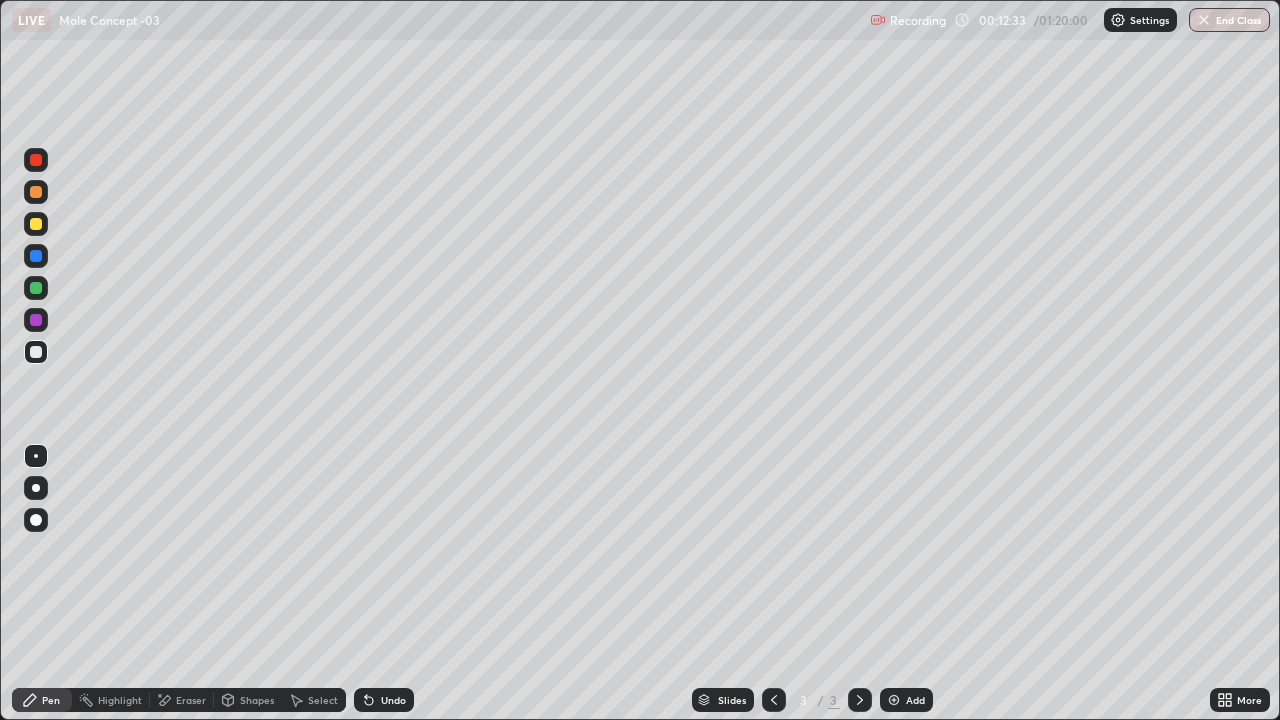click at bounding box center (36, 224) 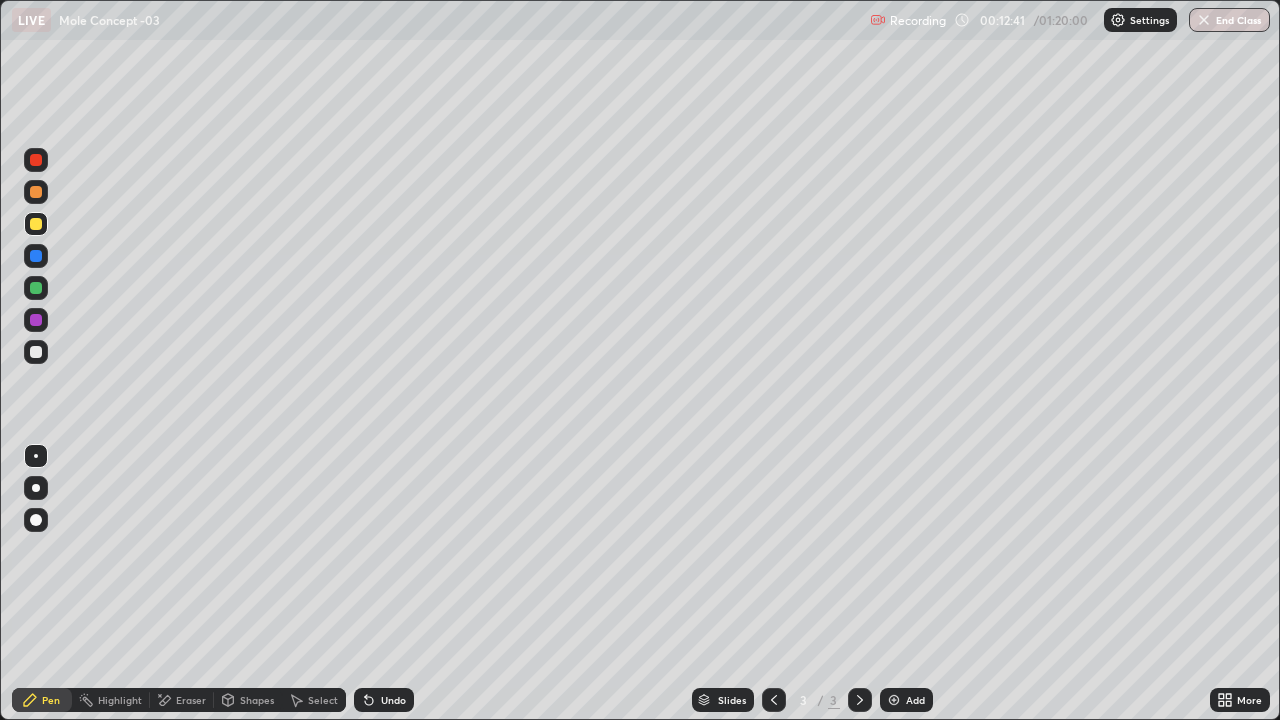 click at bounding box center [36, 288] 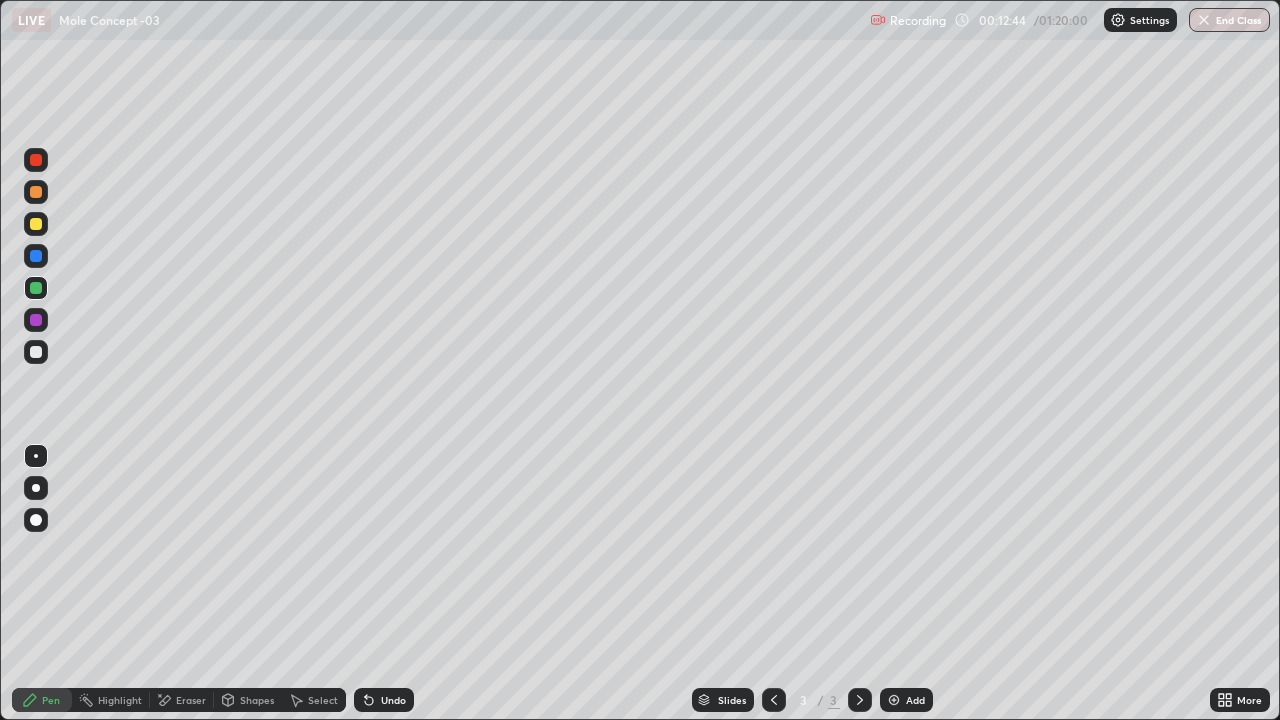 click at bounding box center [36, 352] 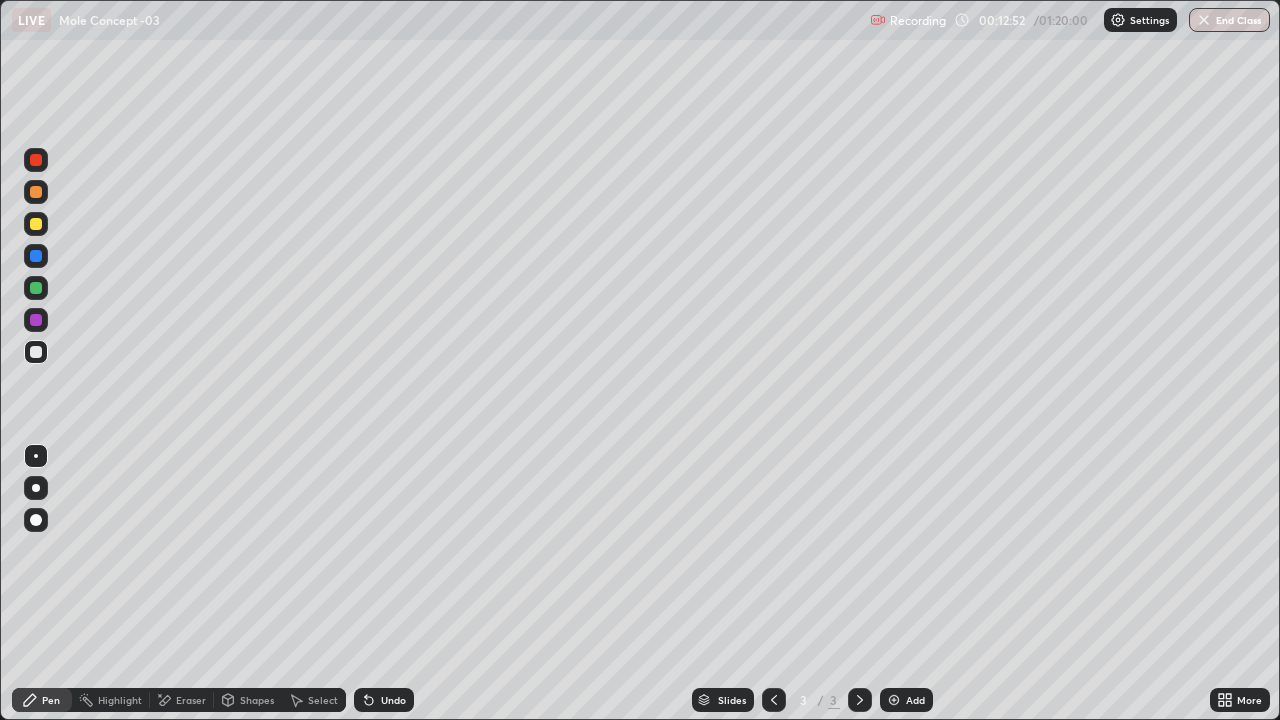 click at bounding box center (36, 288) 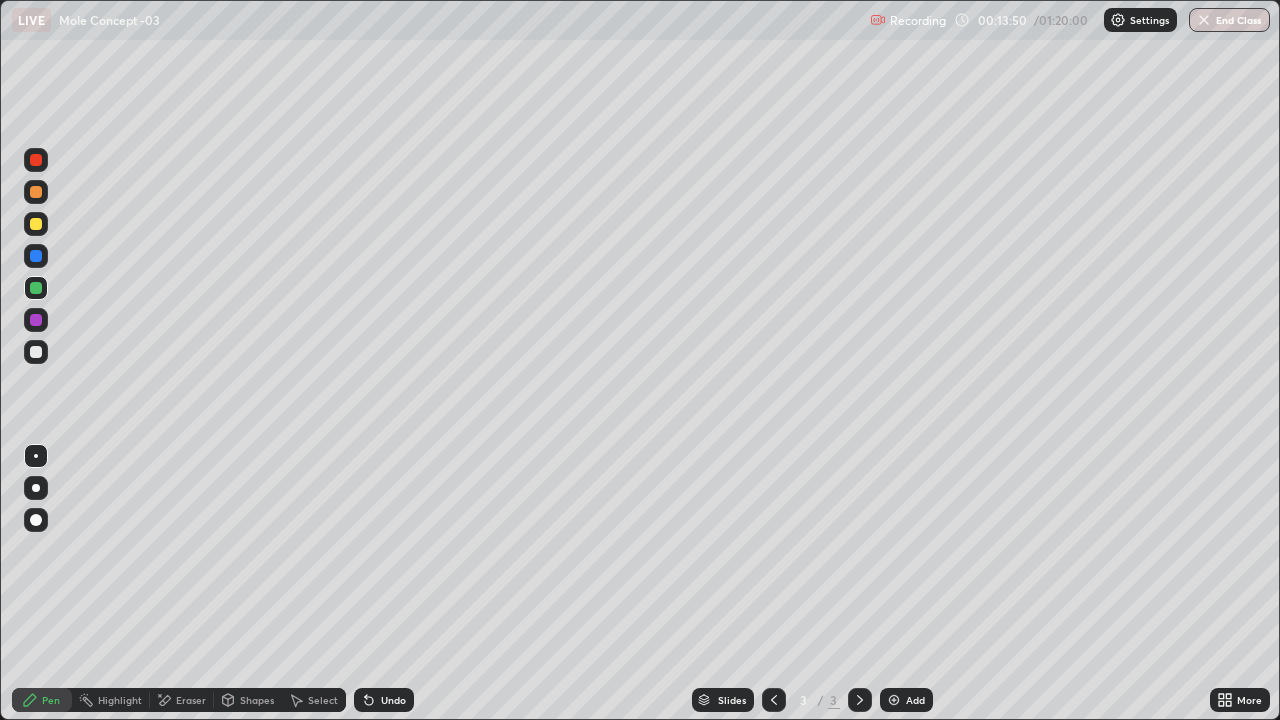 click at bounding box center (894, 700) 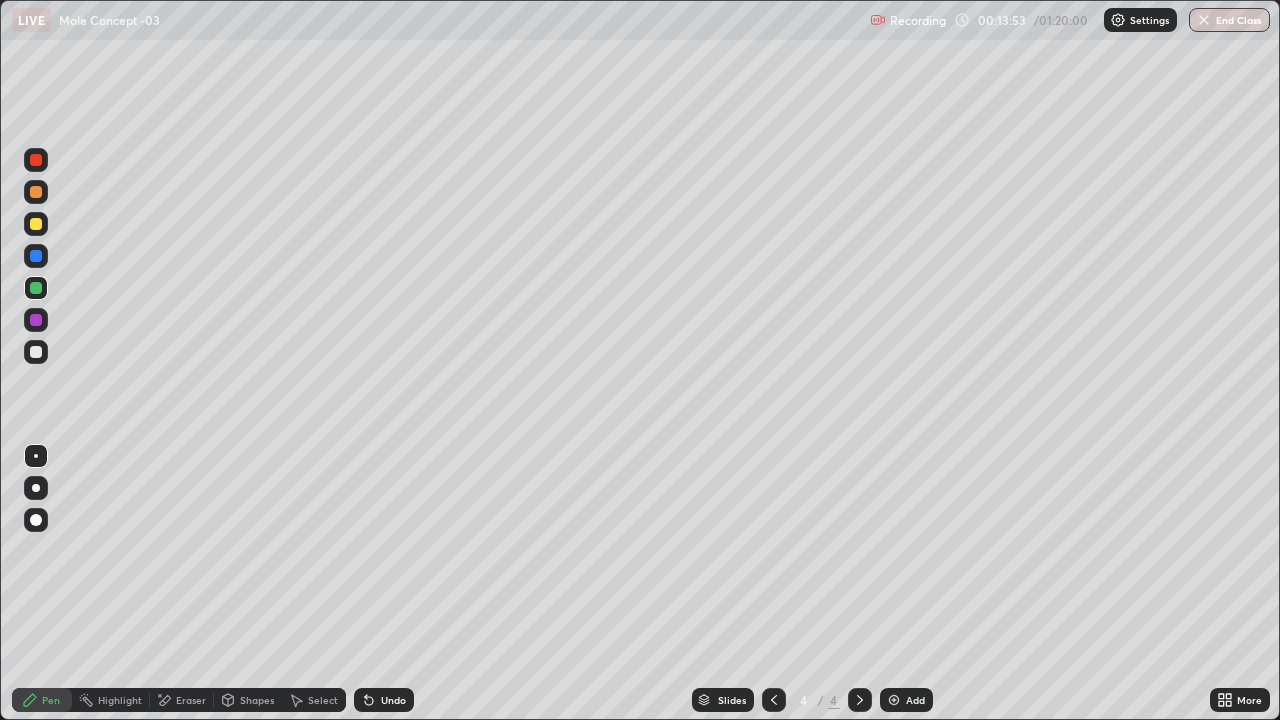 click at bounding box center (36, 352) 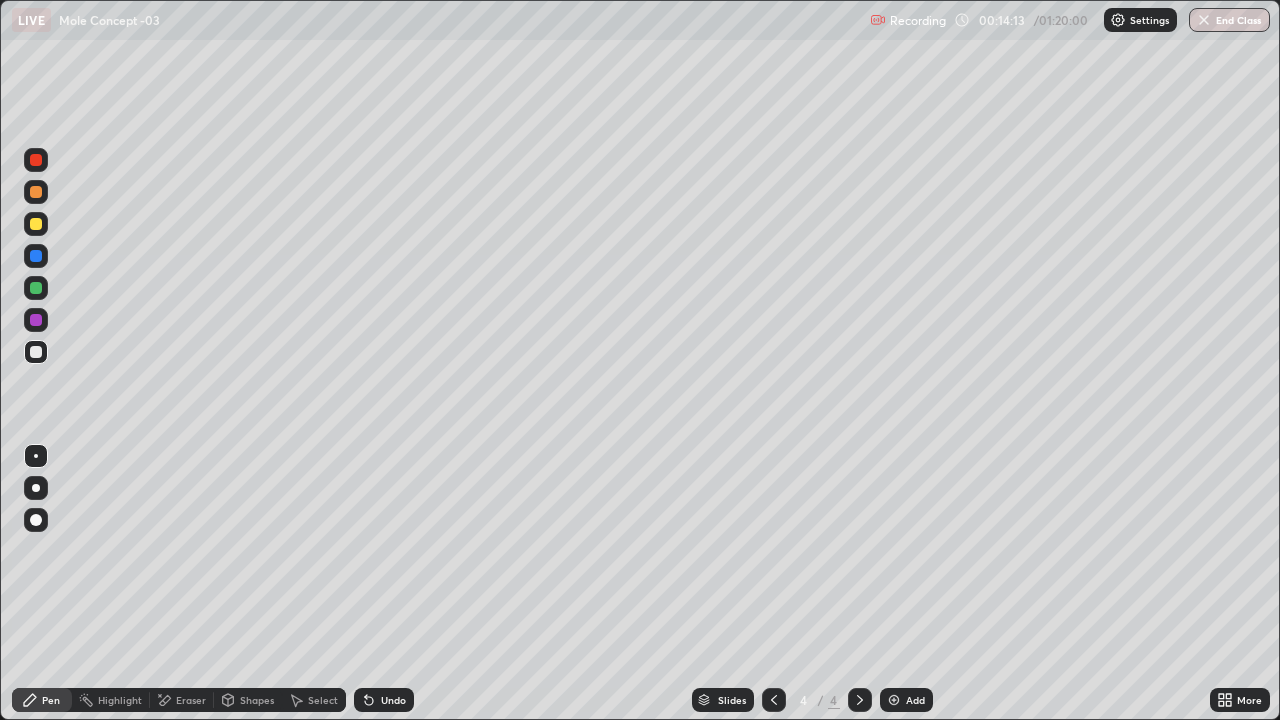 click on "Undo" at bounding box center (393, 700) 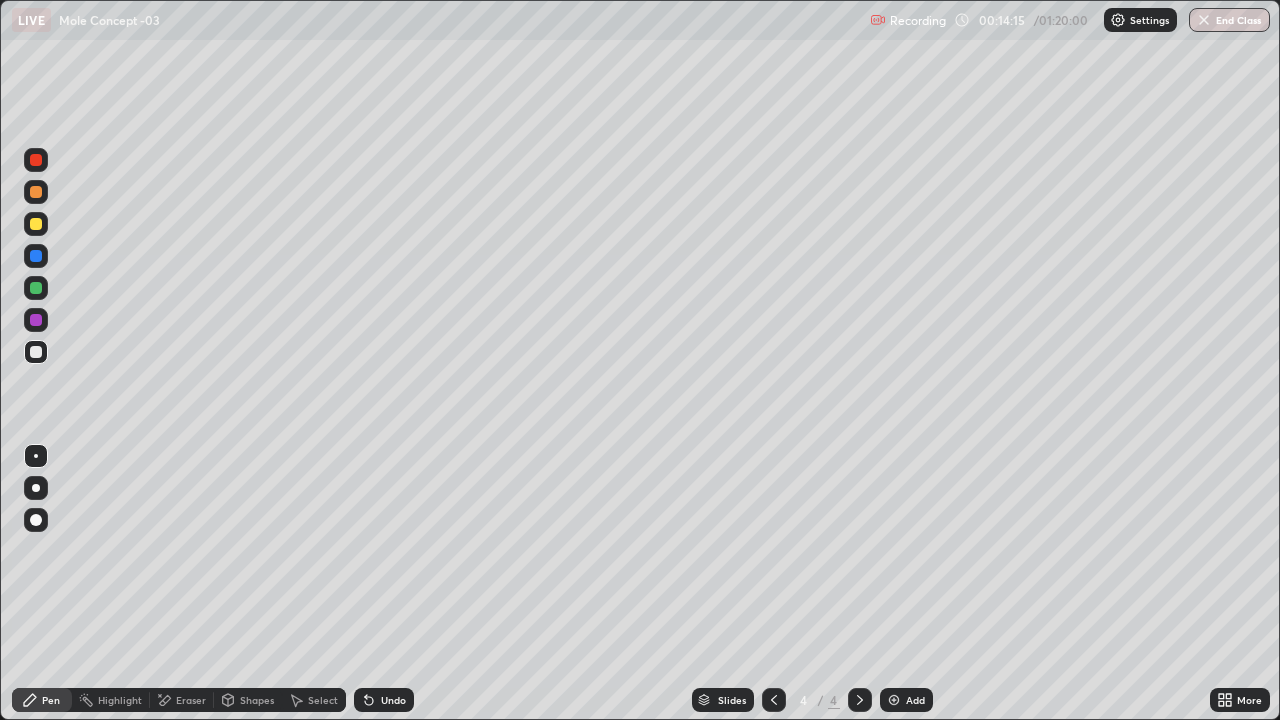 click on "Undo" at bounding box center (384, 700) 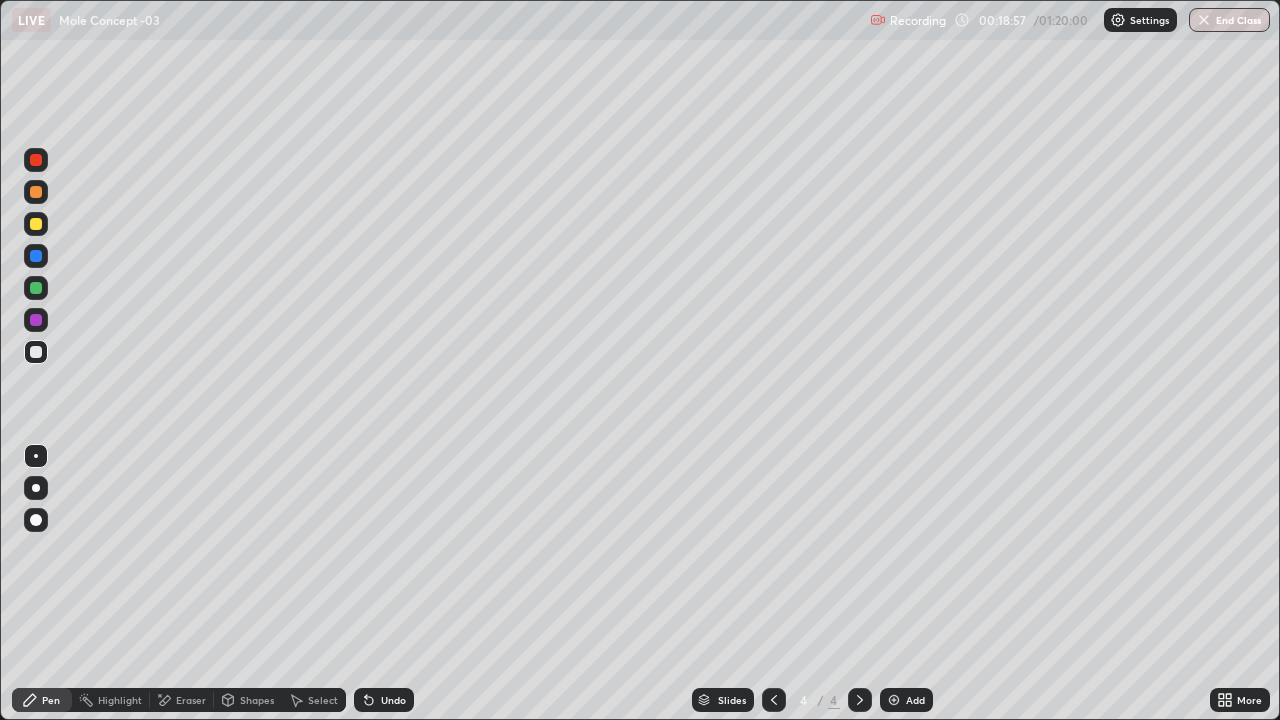 click at bounding box center (36, 224) 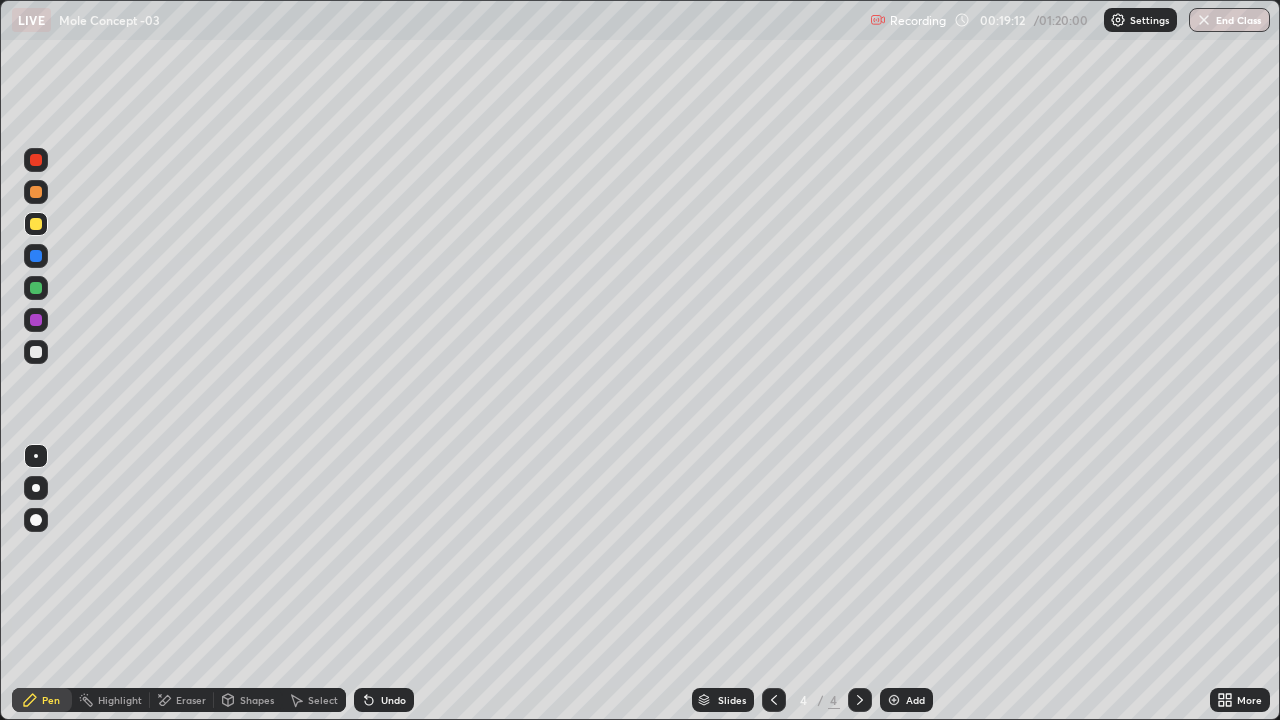 click at bounding box center (36, 288) 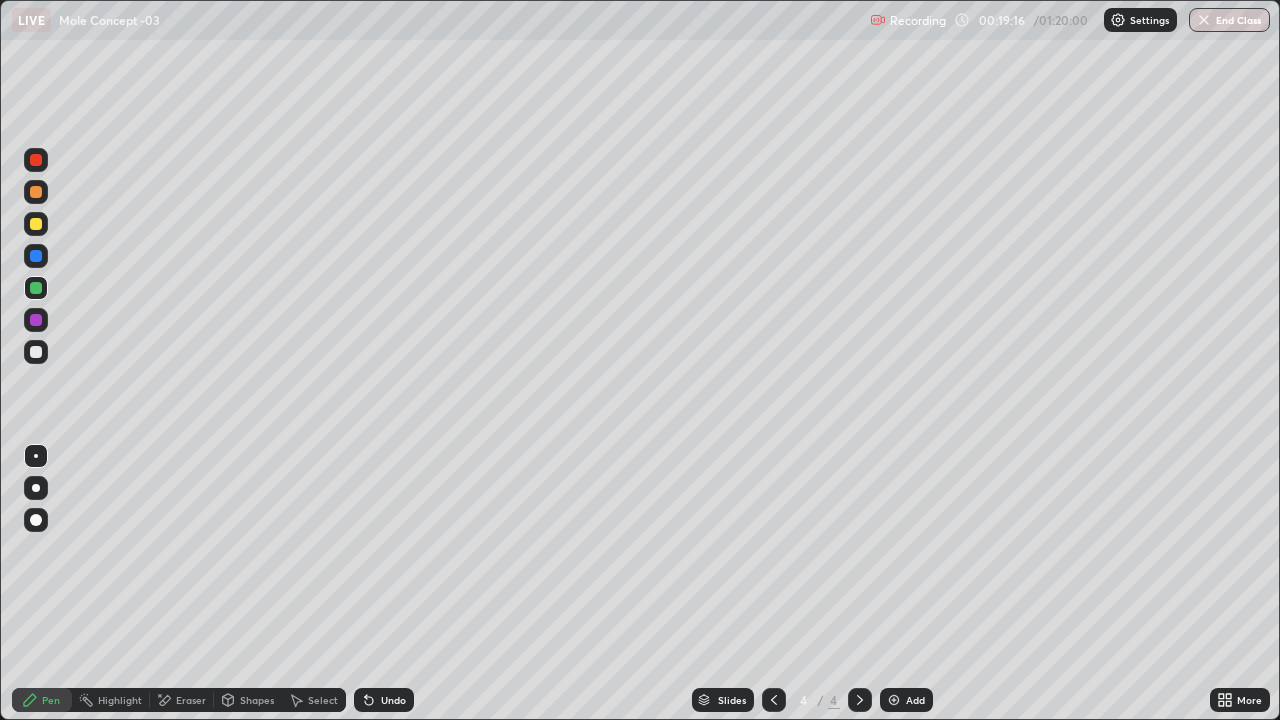 click 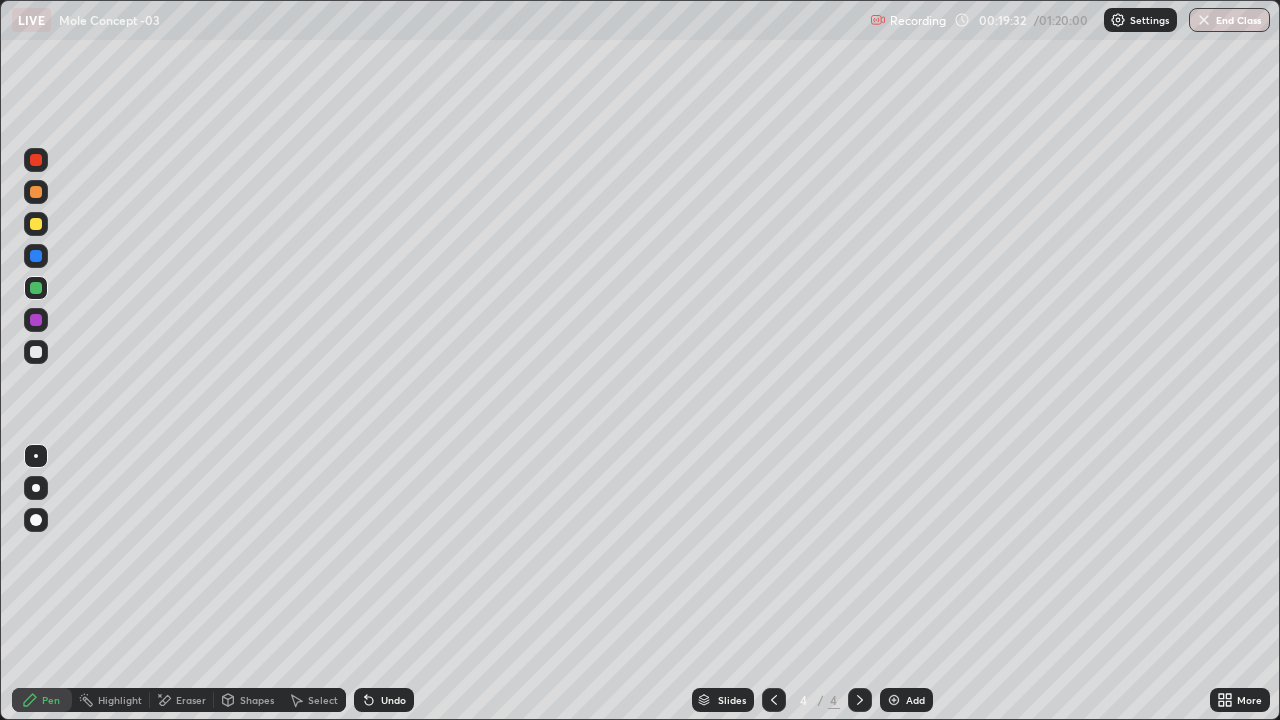 click at bounding box center (36, 352) 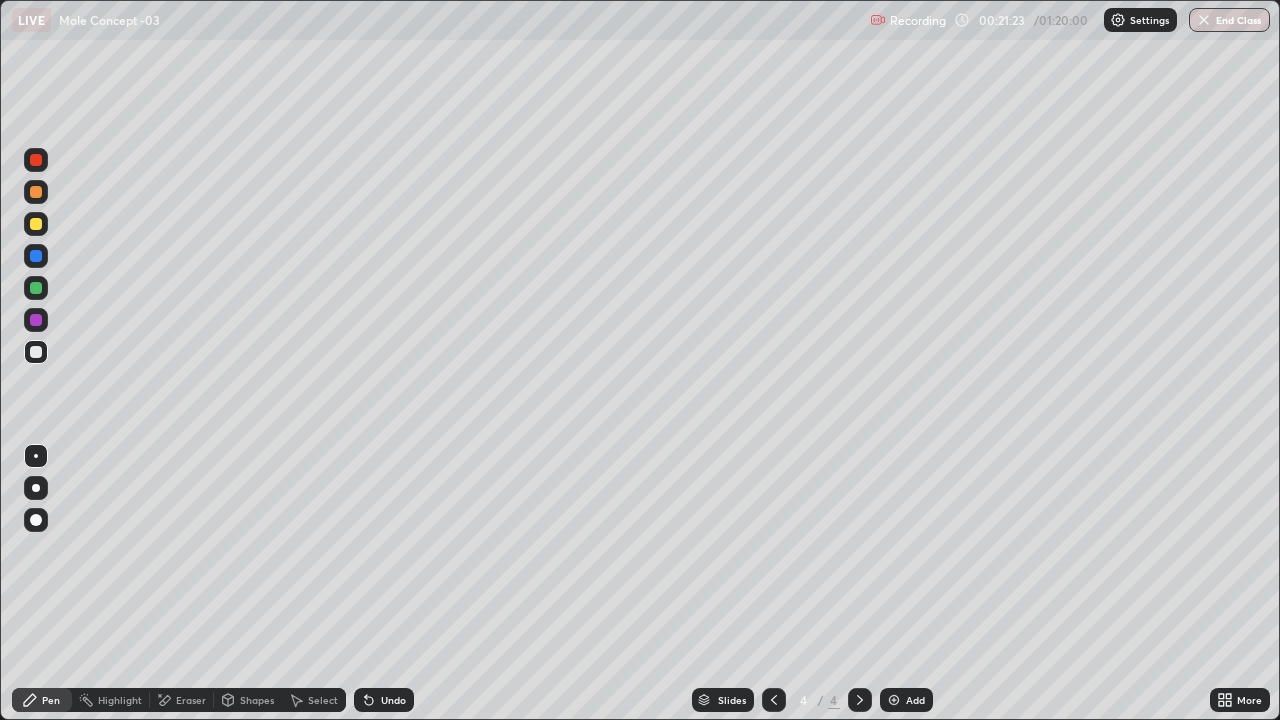 click at bounding box center [894, 700] 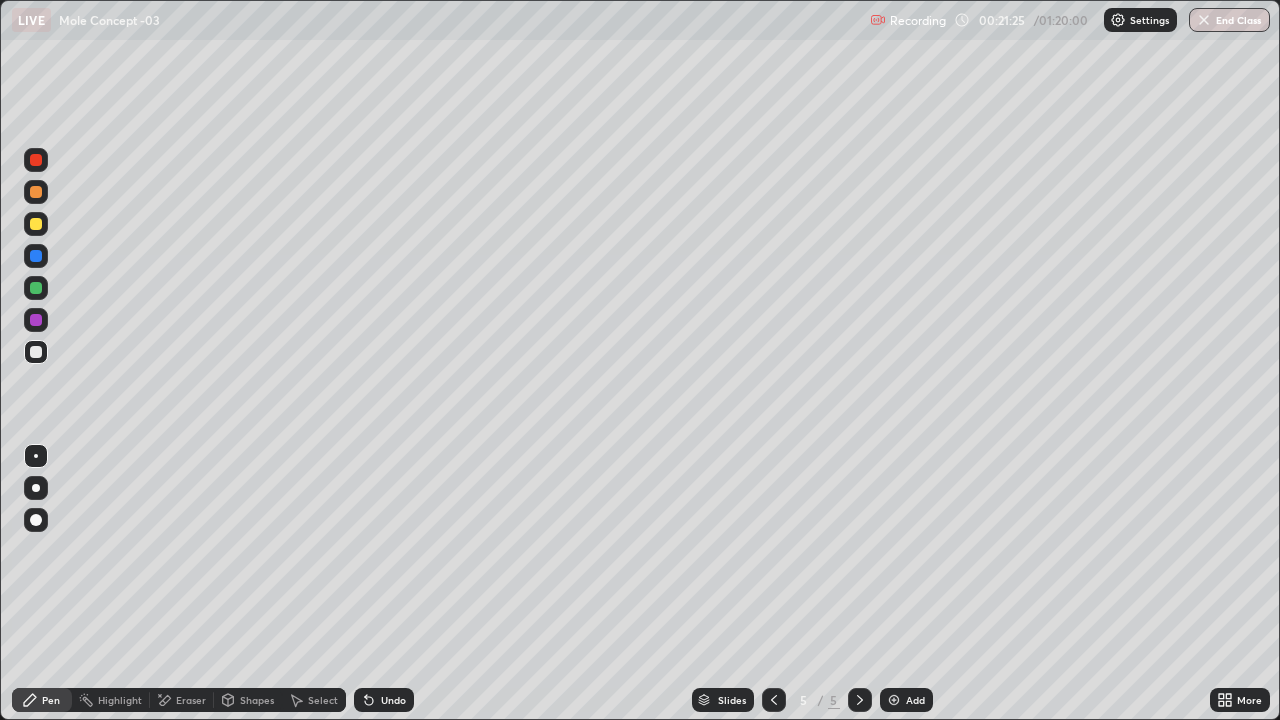 click at bounding box center [36, 352] 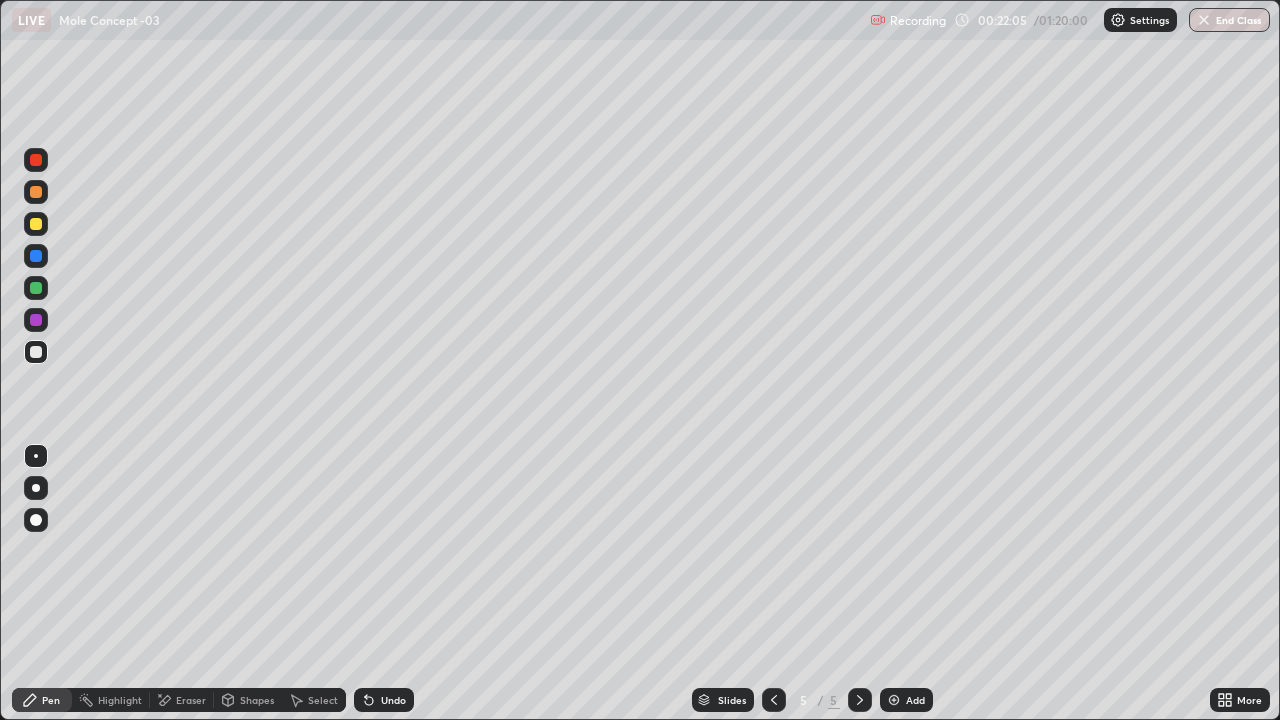 click on "Undo" at bounding box center (384, 700) 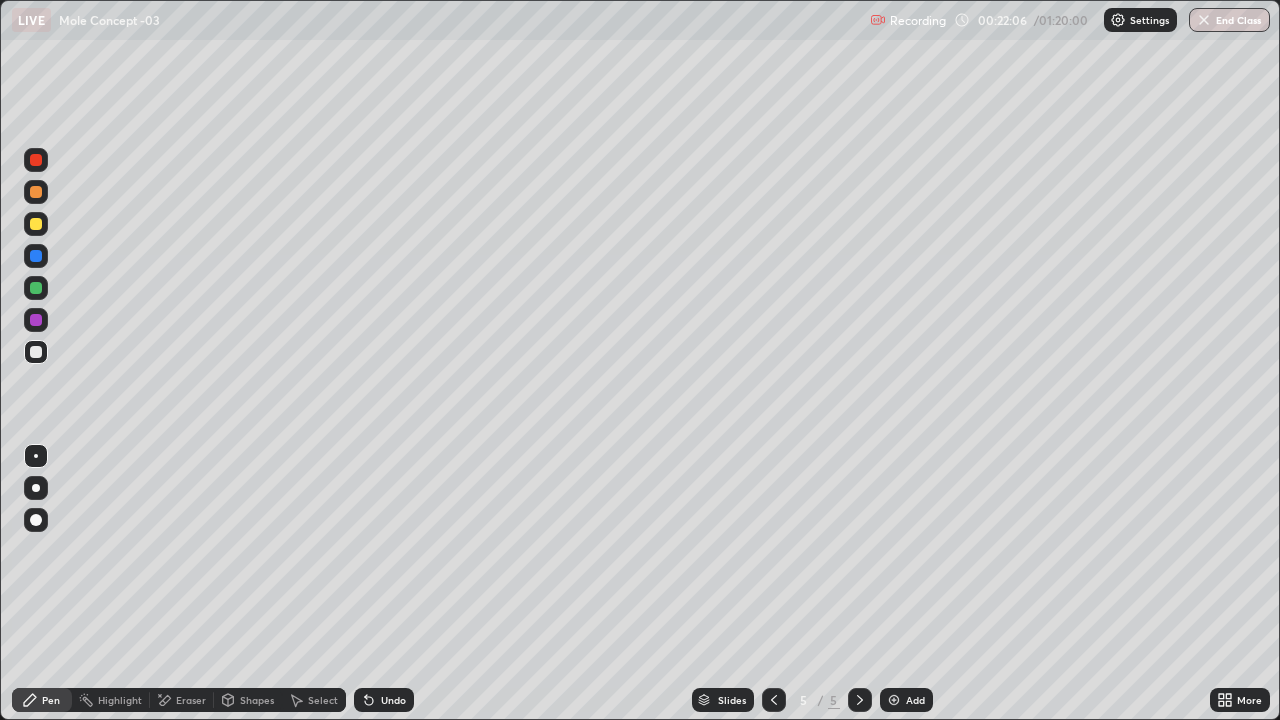 click on "Undo" at bounding box center [393, 700] 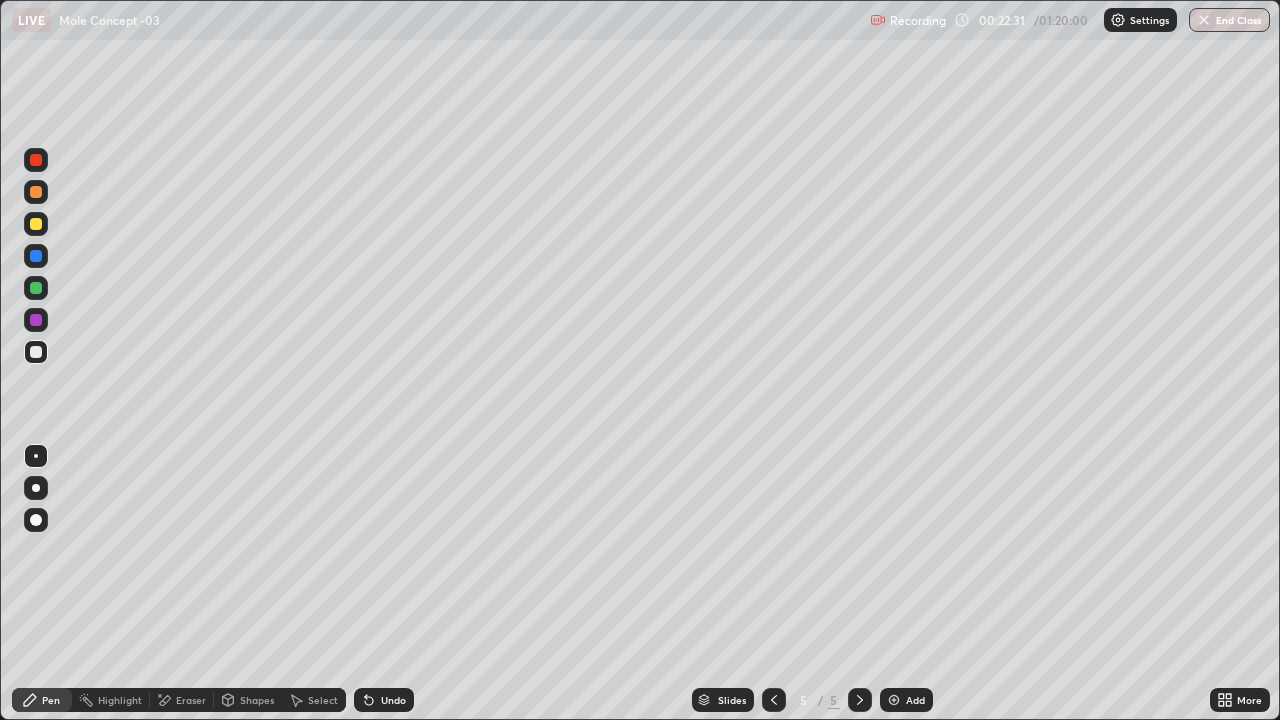 click at bounding box center (36, 288) 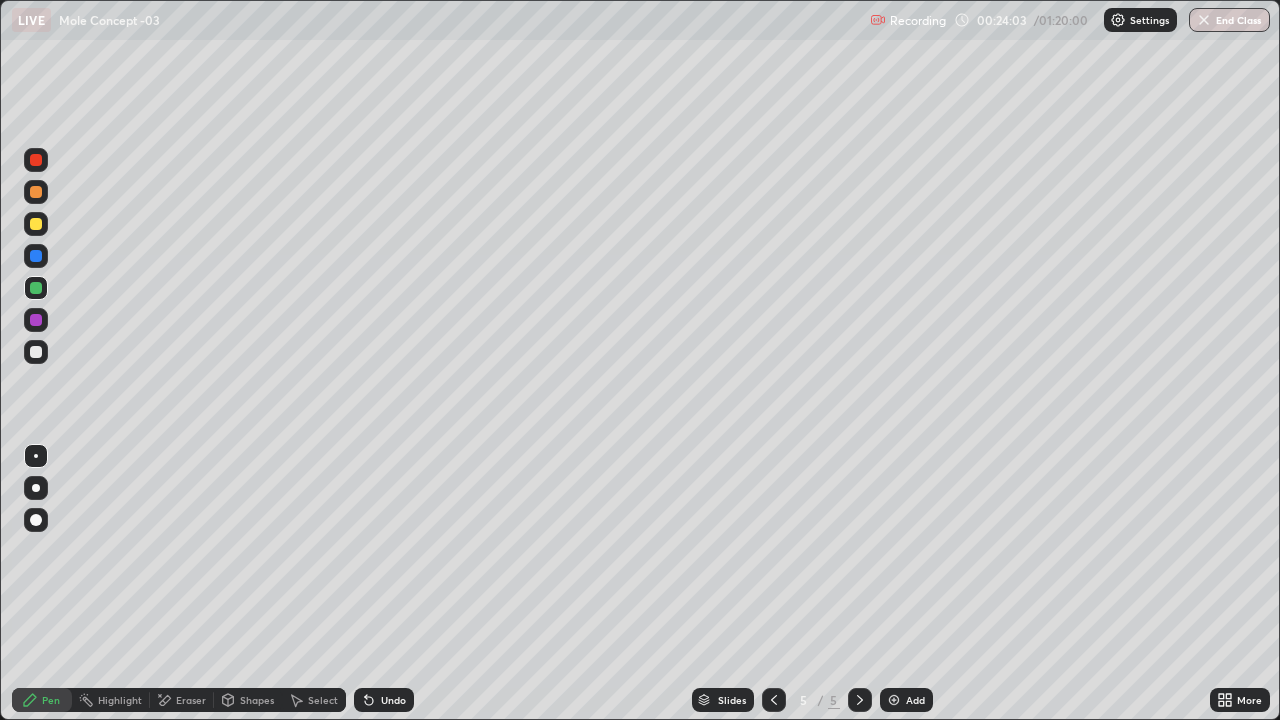 click at bounding box center [36, 352] 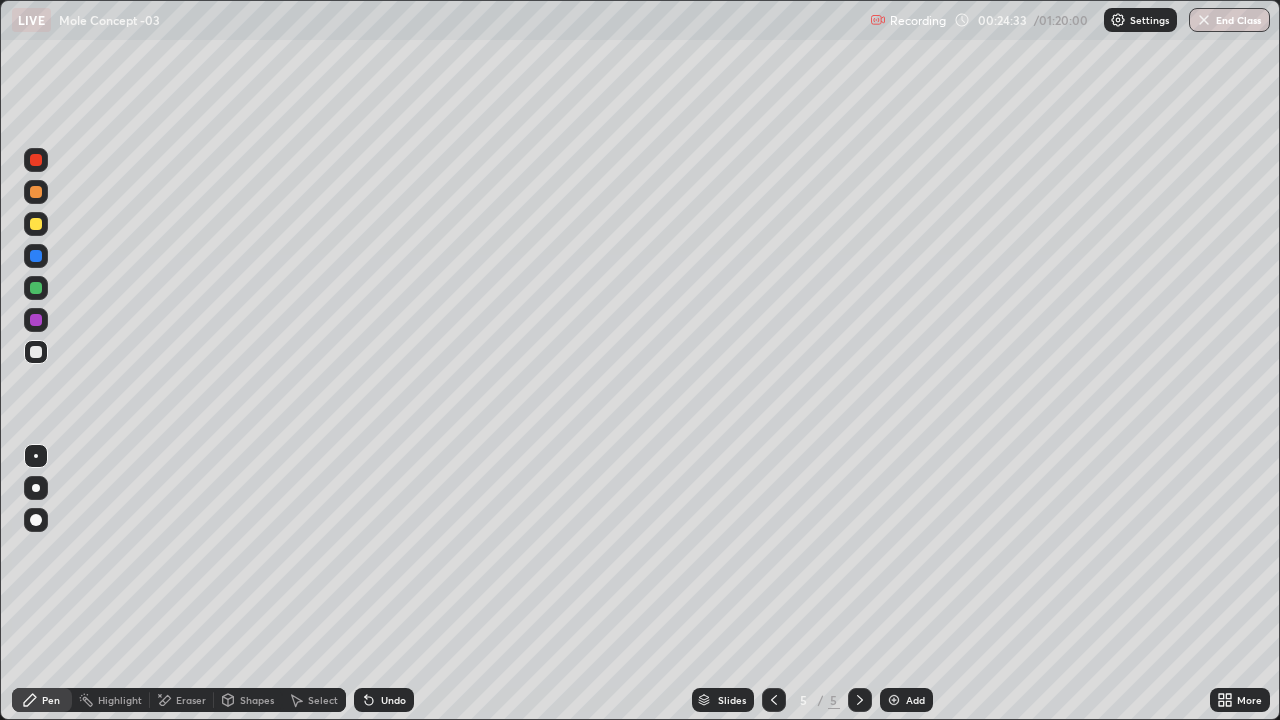 click on "Undo" at bounding box center [393, 700] 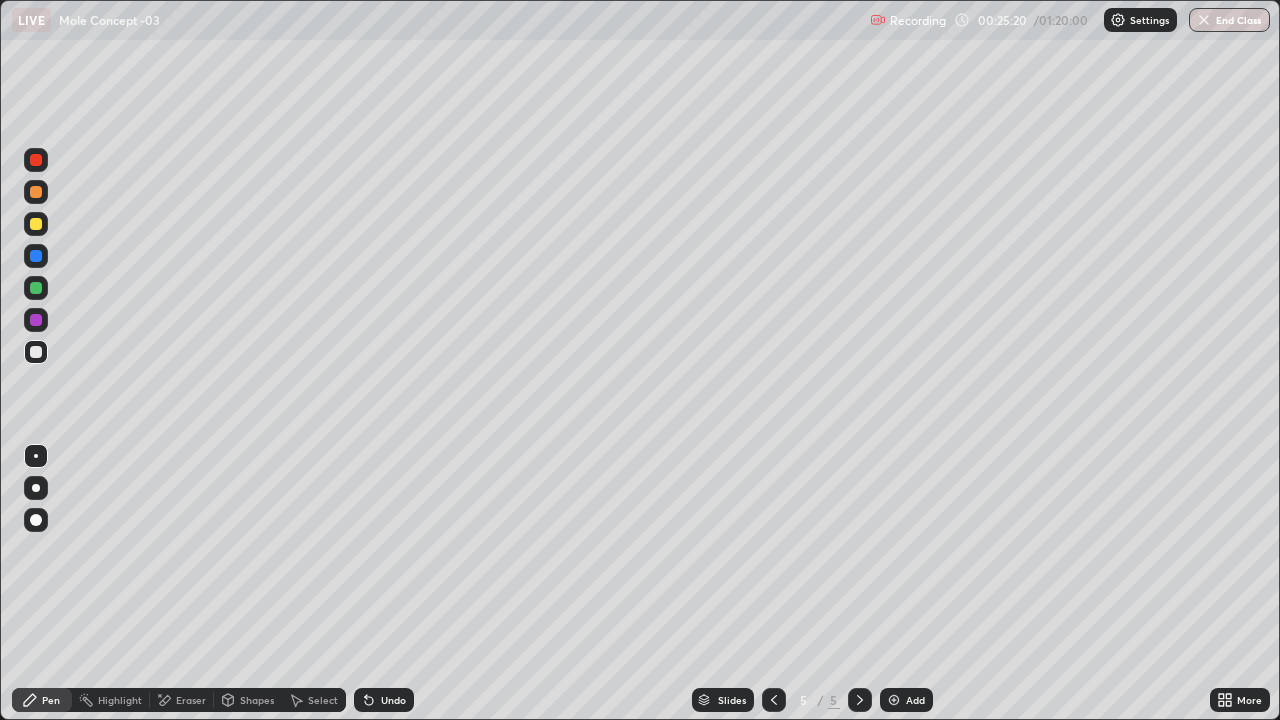 click on "Add" at bounding box center [906, 700] 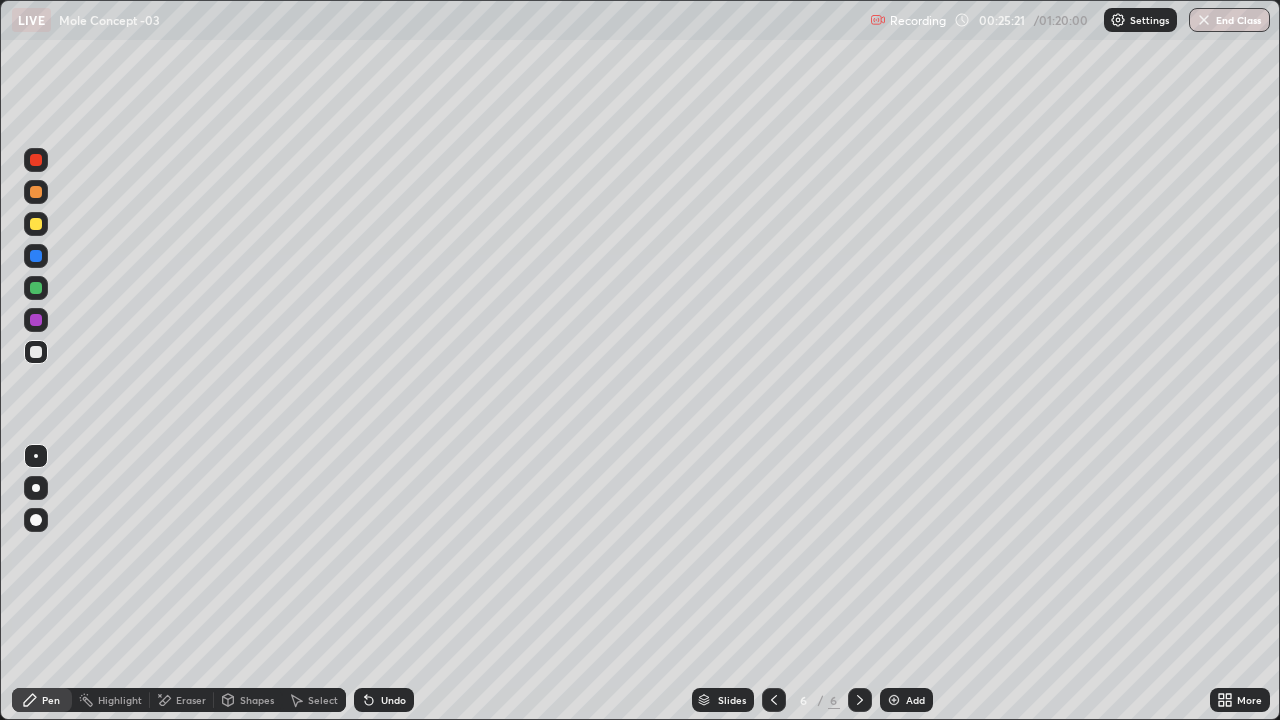 click at bounding box center [36, 352] 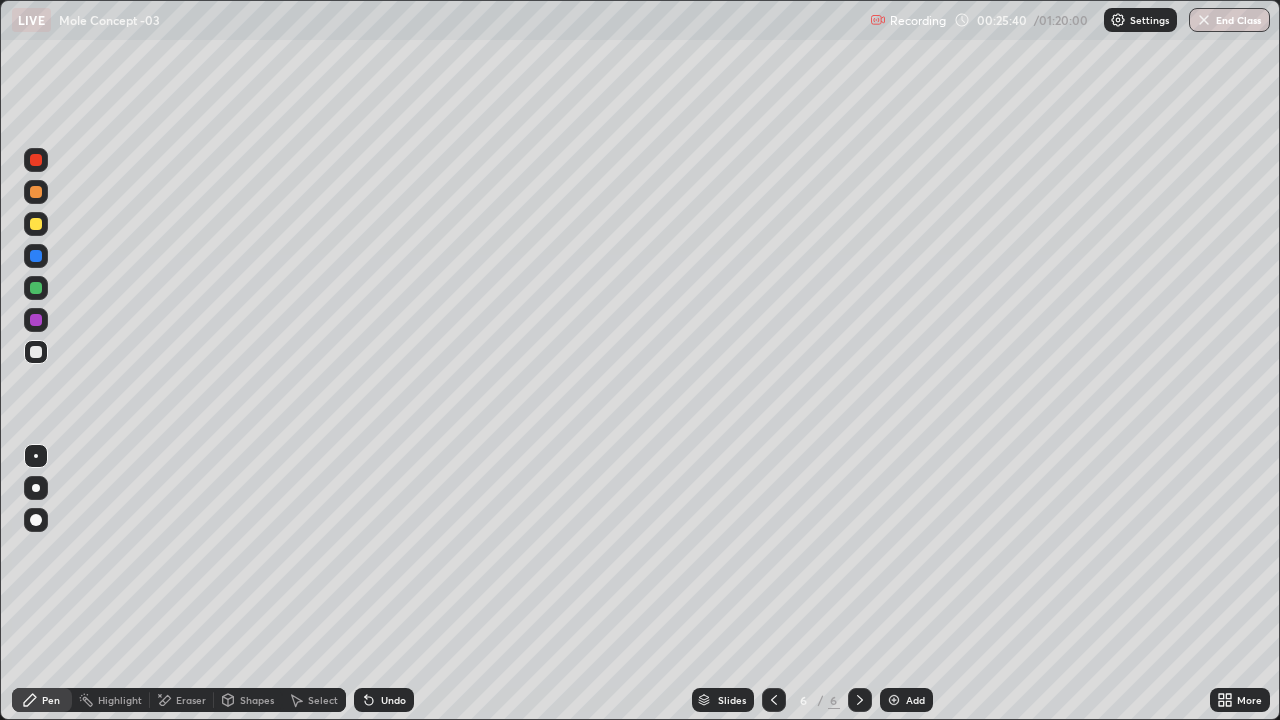 click at bounding box center [36, 224] 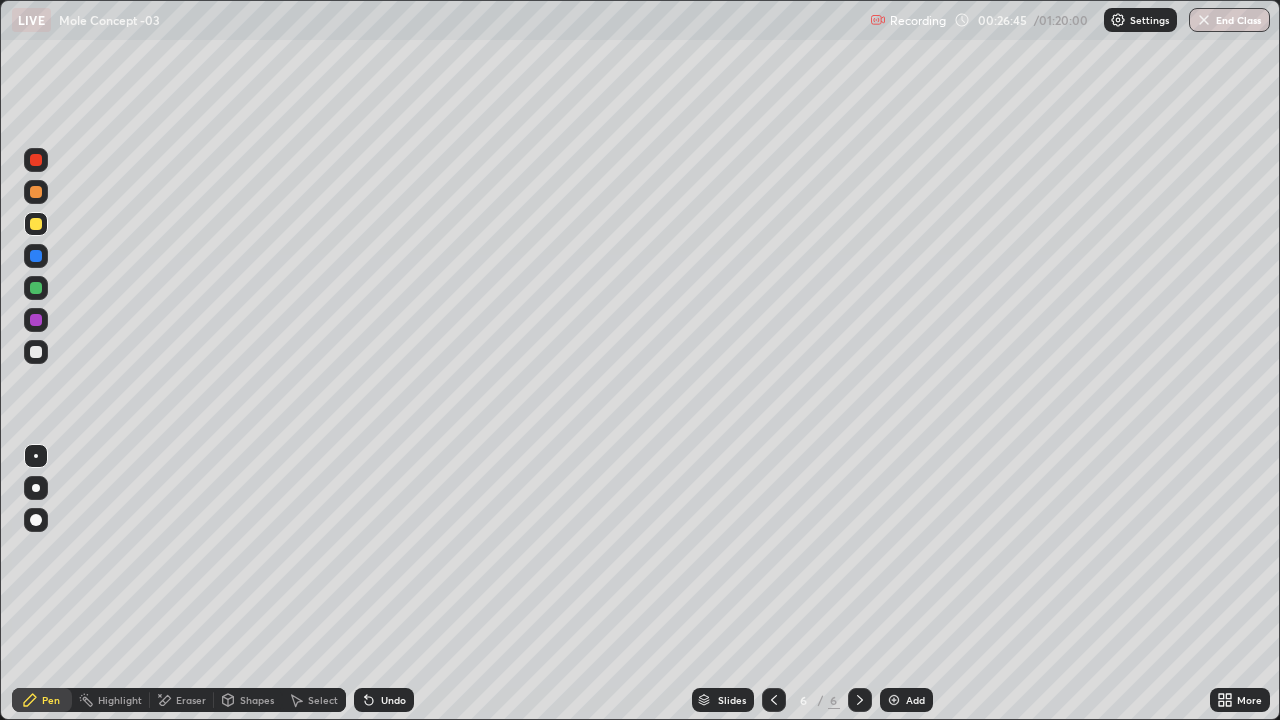 click on "Undo" at bounding box center [384, 700] 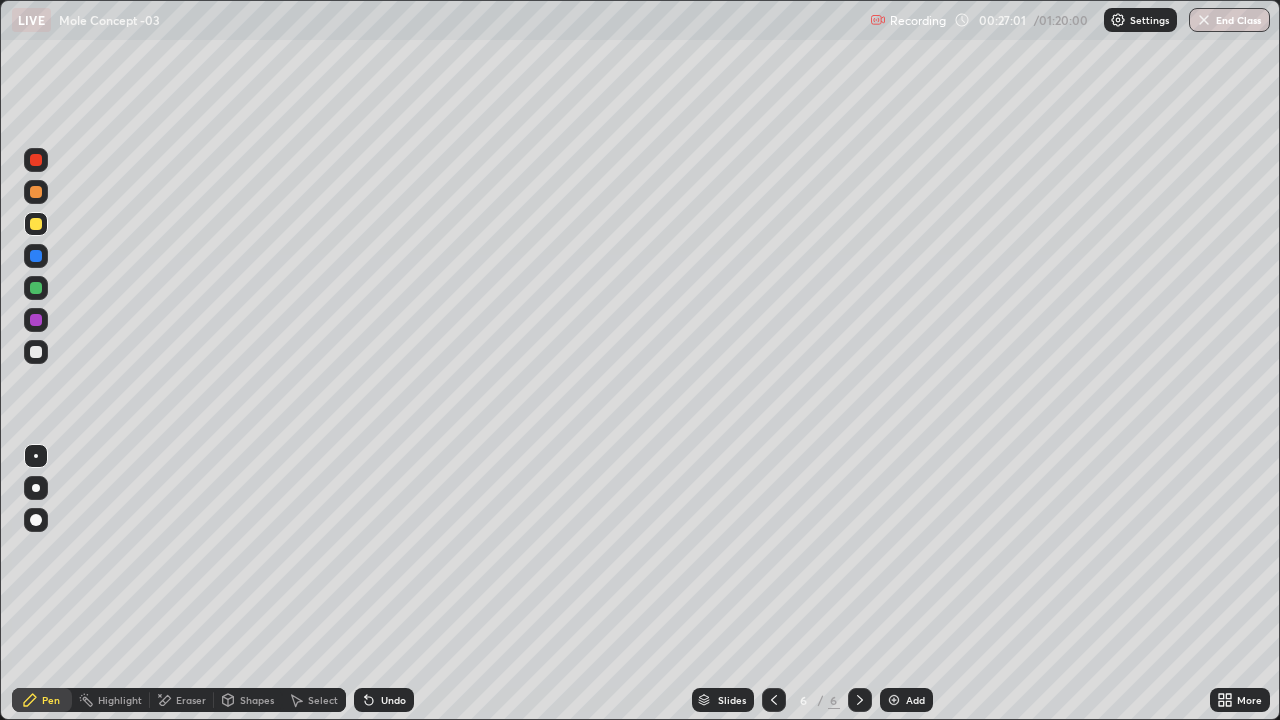click at bounding box center [36, 352] 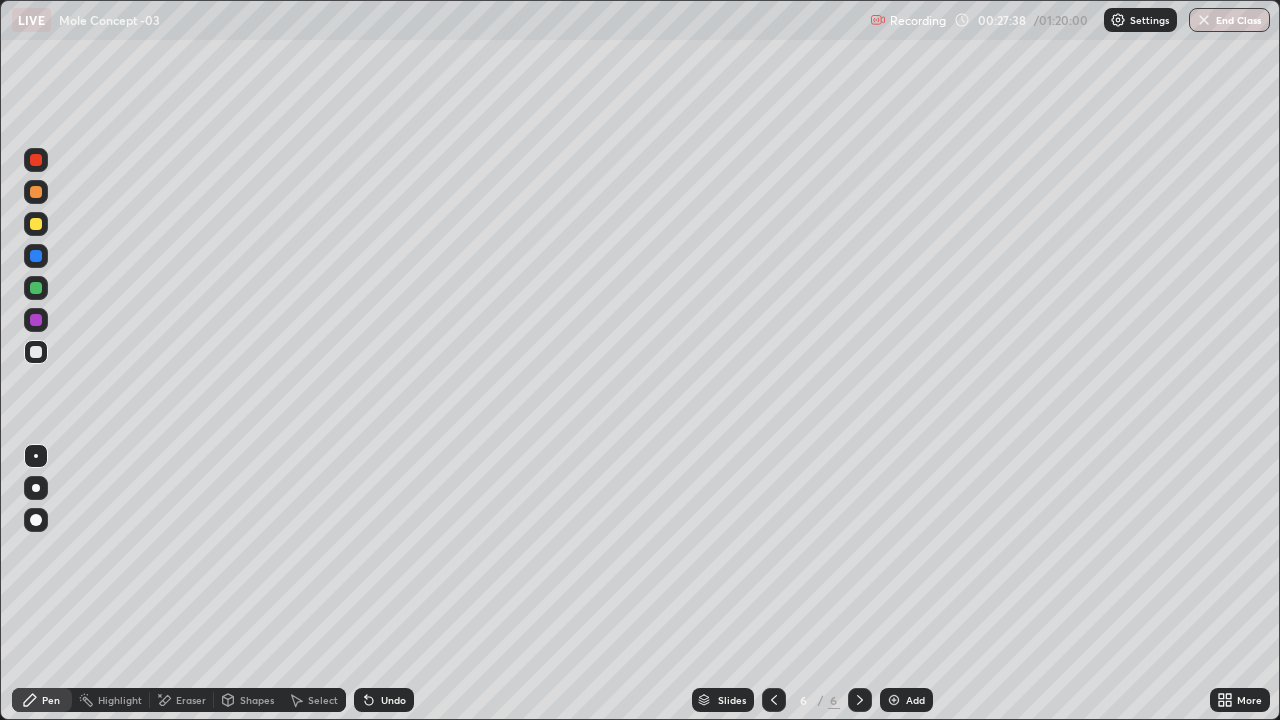 click on "Undo" at bounding box center (384, 700) 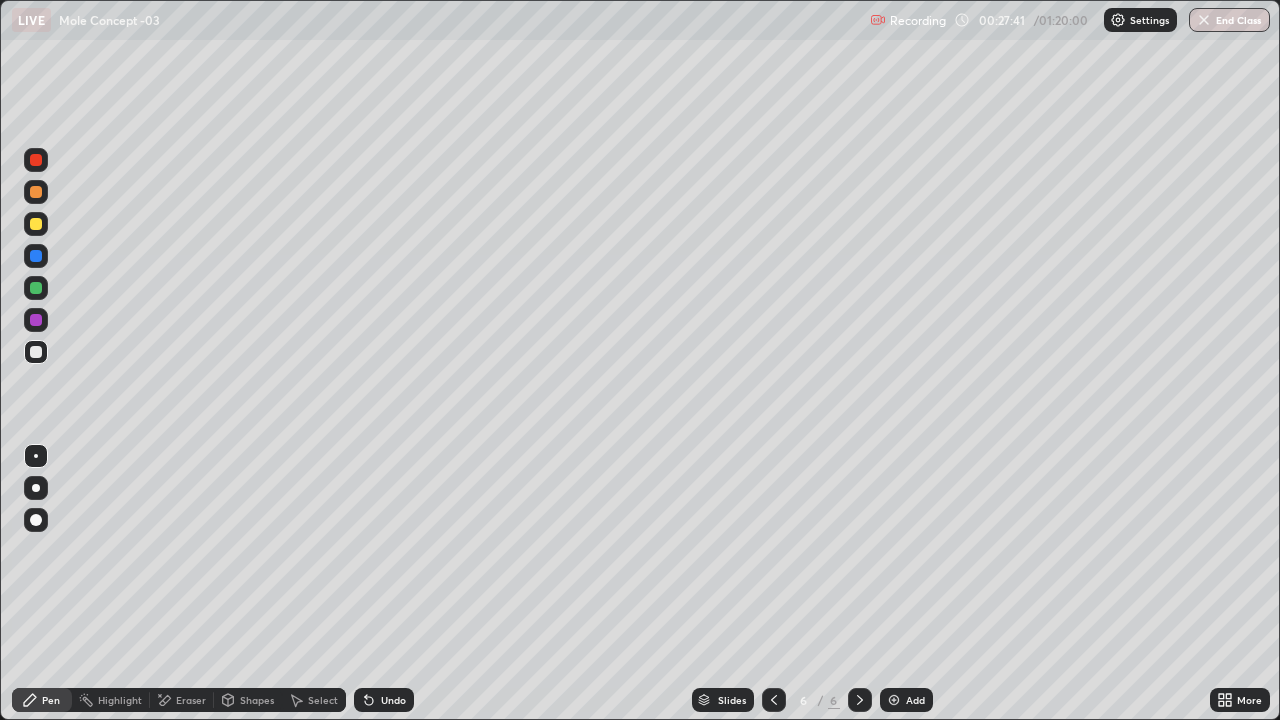 click at bounding box center [36, 224] 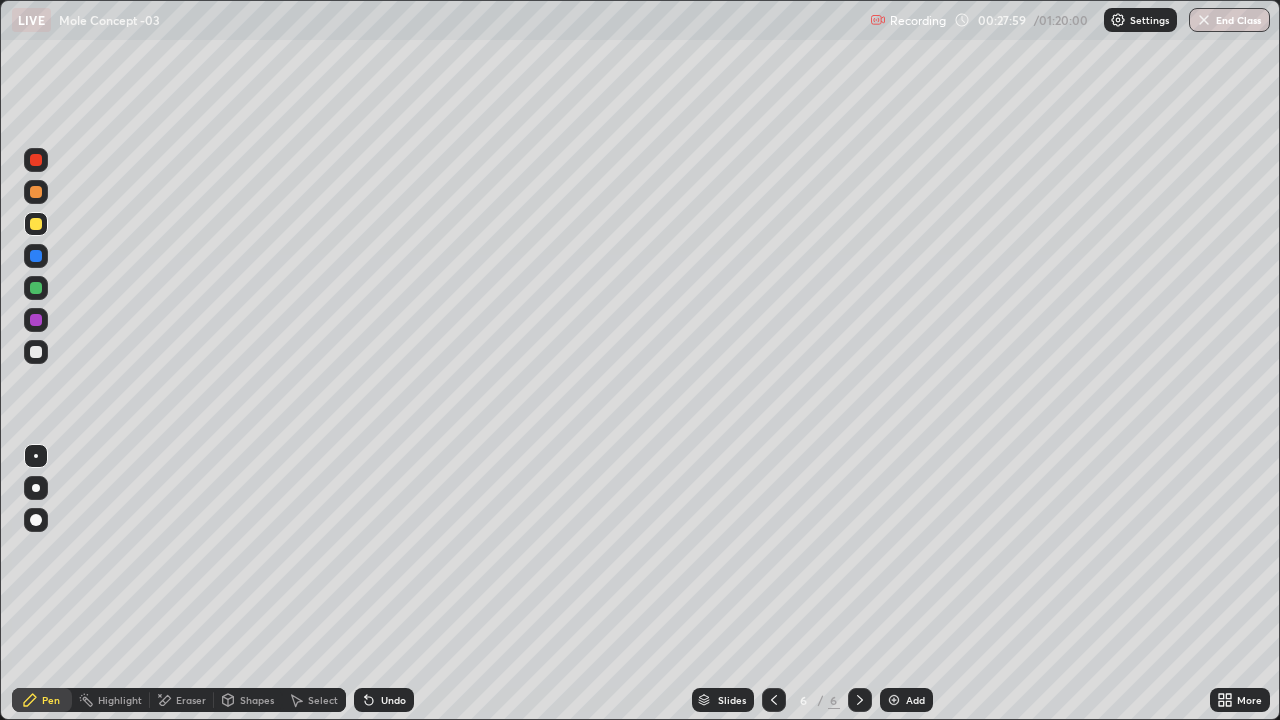 click on "Eraser" at bounding box center (191, 700) 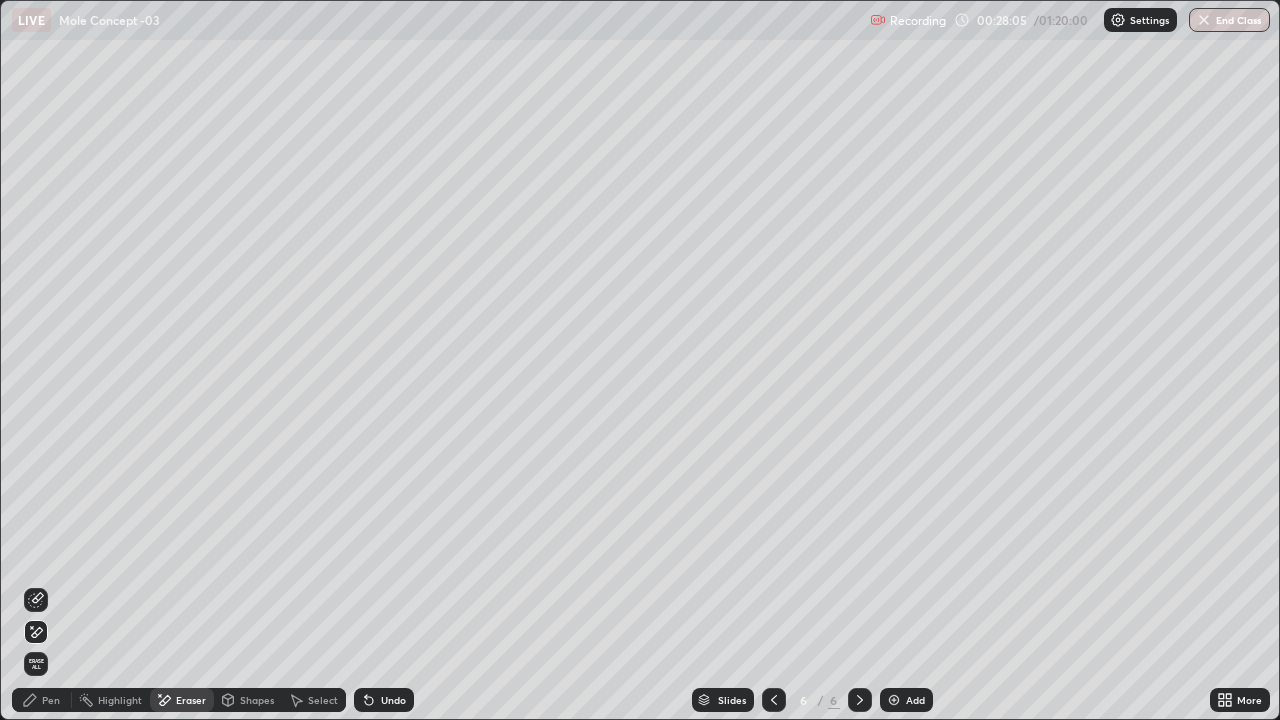 click 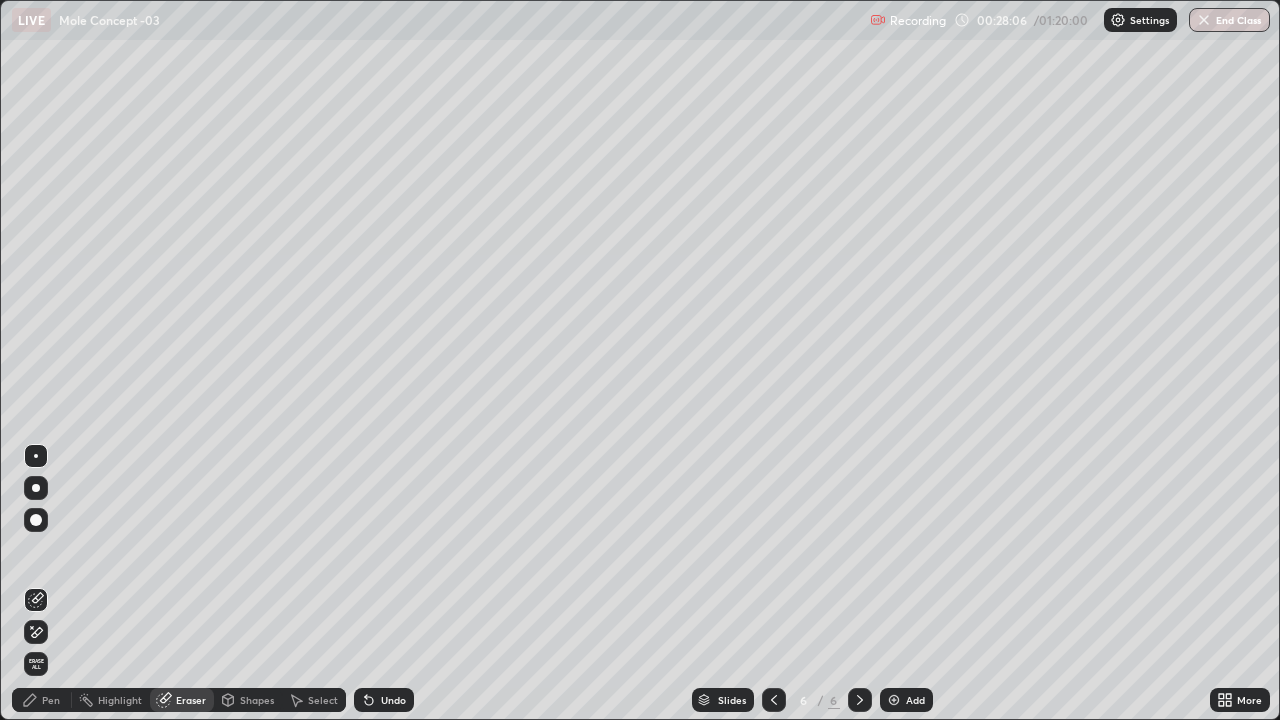 click on "Undo" at bounding box center [384, 700] 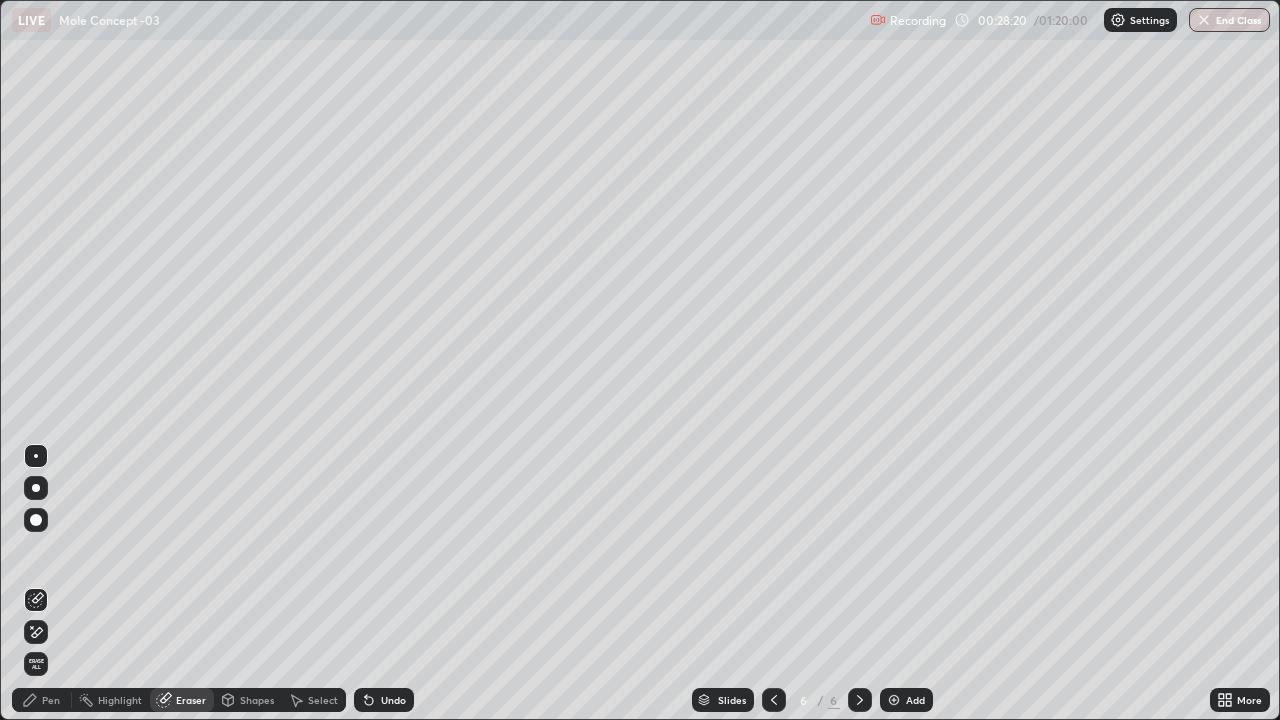 click on "Pen" at bounding box center [51, 700] 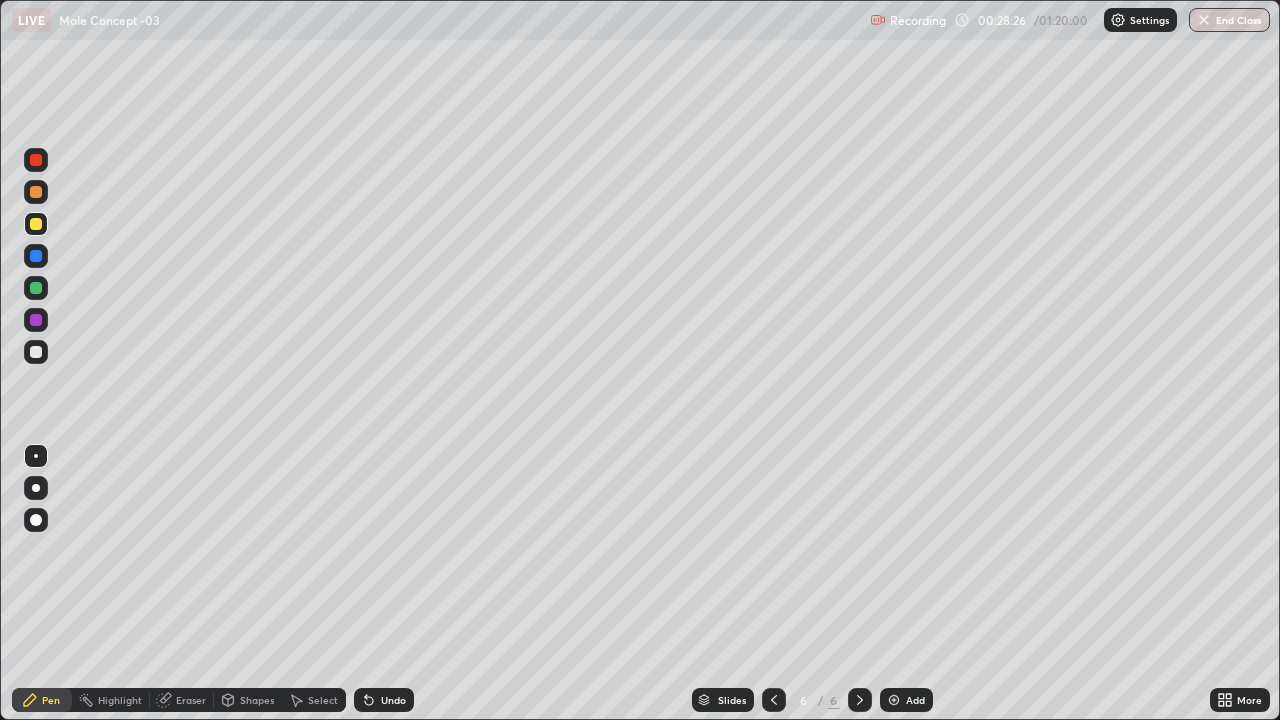 click at bounding box center (36, 288) 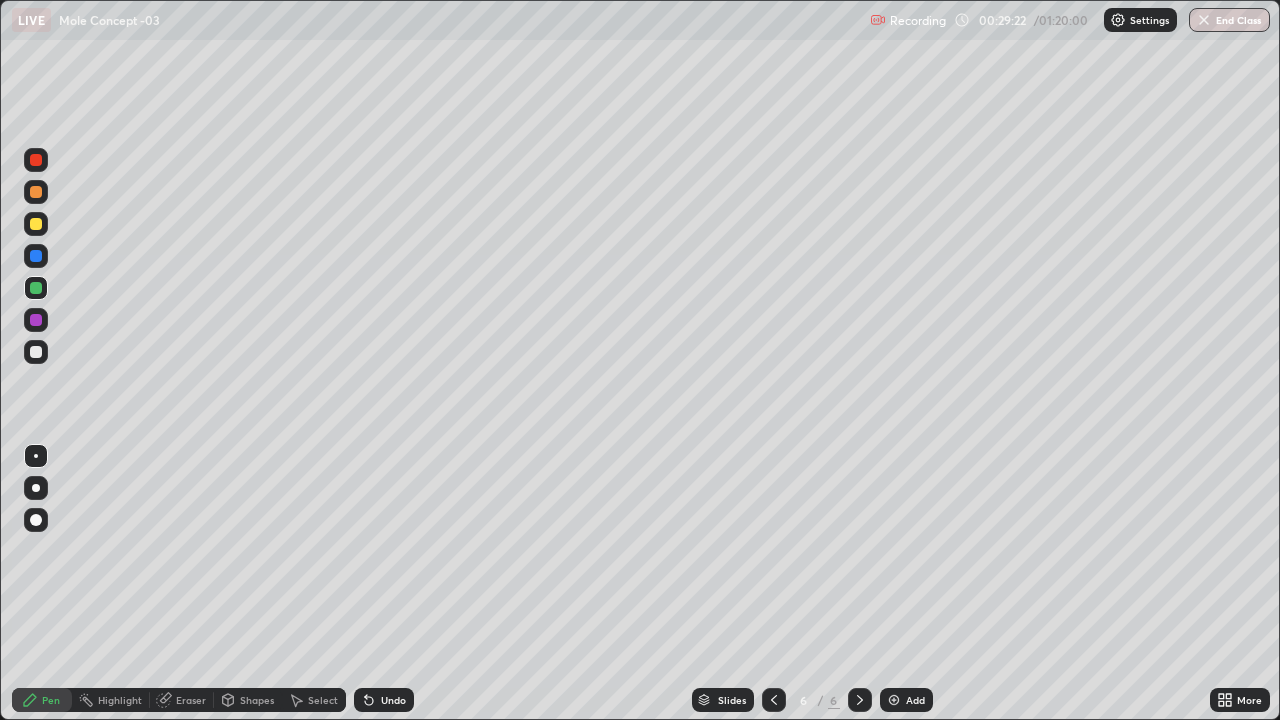click on "Add" at bounding box center (915, 700) 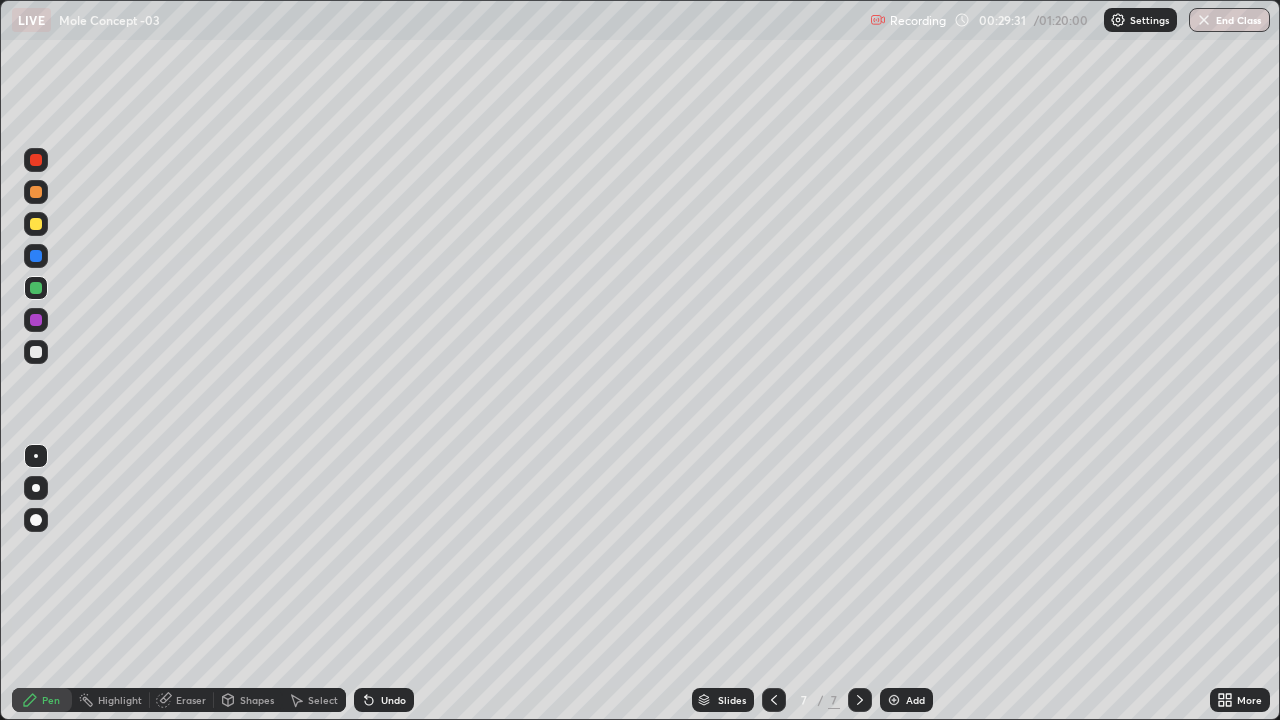 click 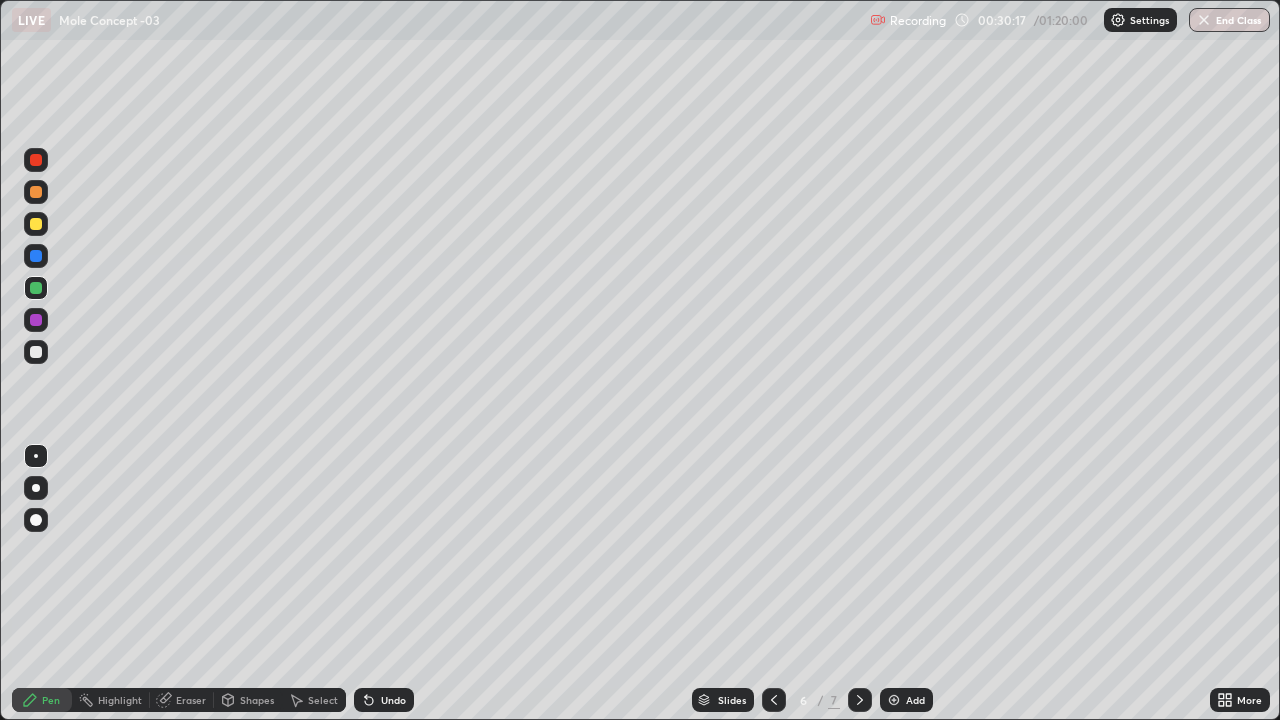 click at bounding box center (36, 352) 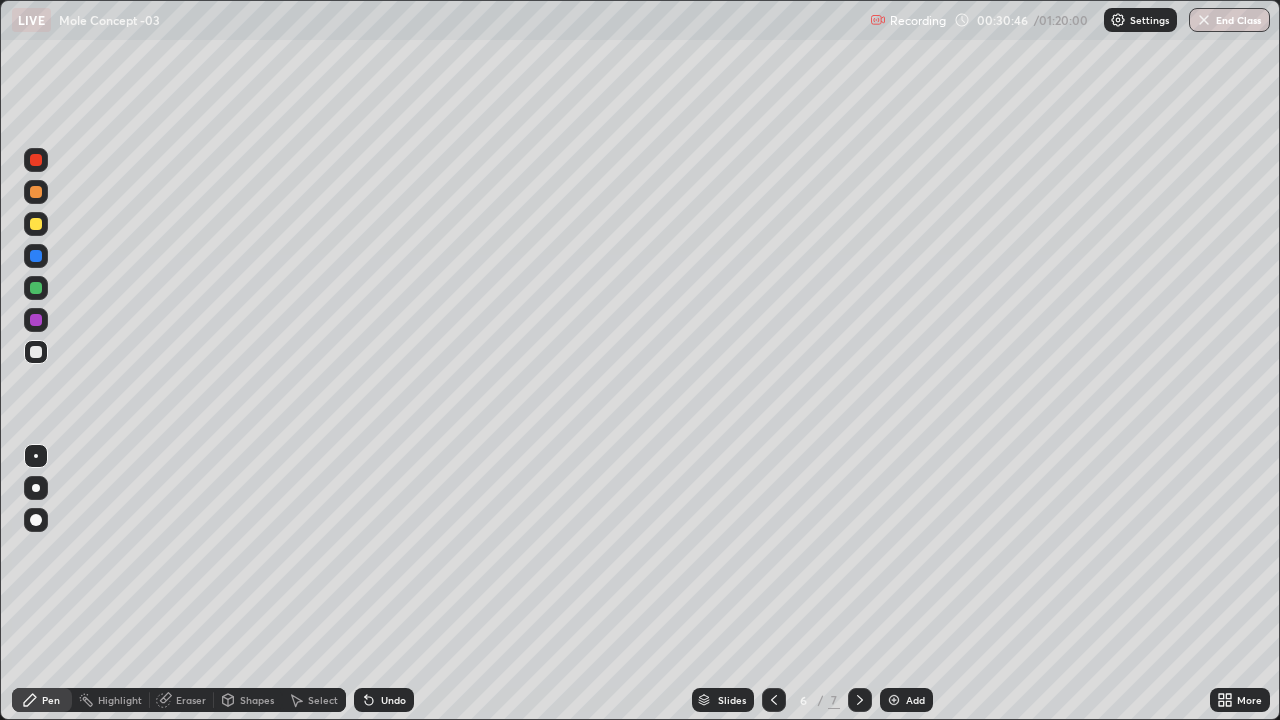 click 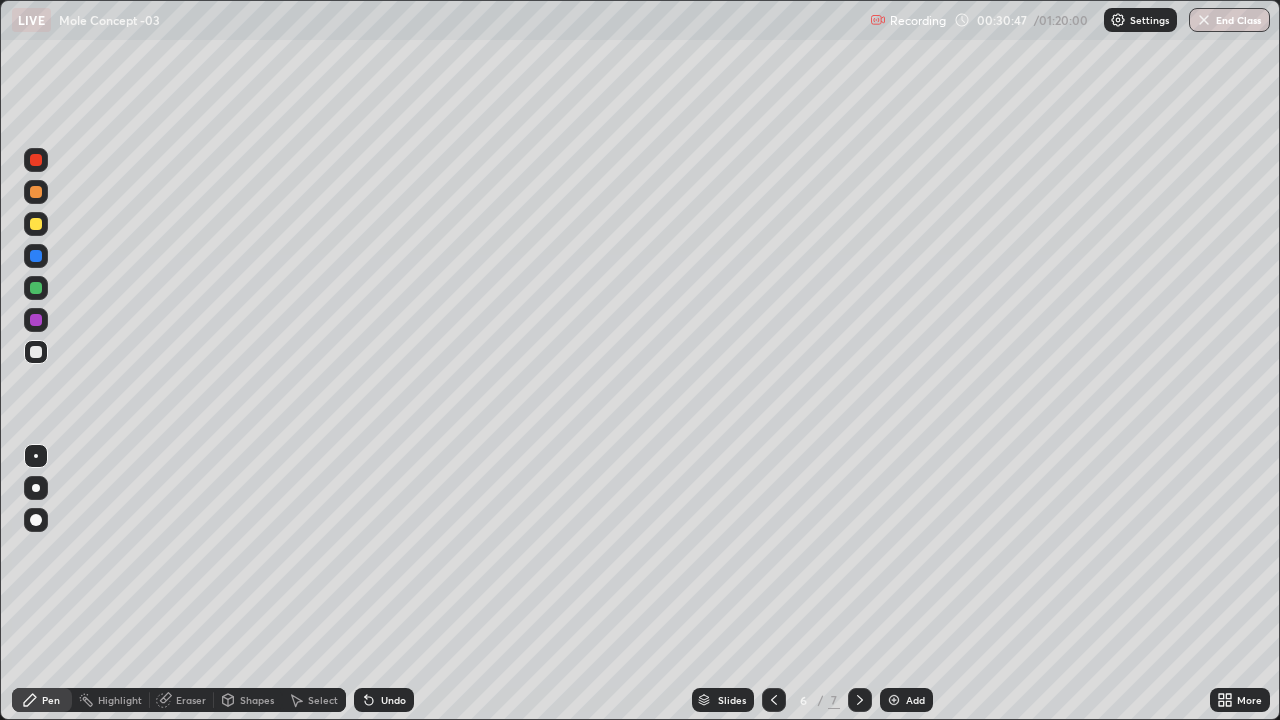 click on "Undo" at bounding box center (393, 700) 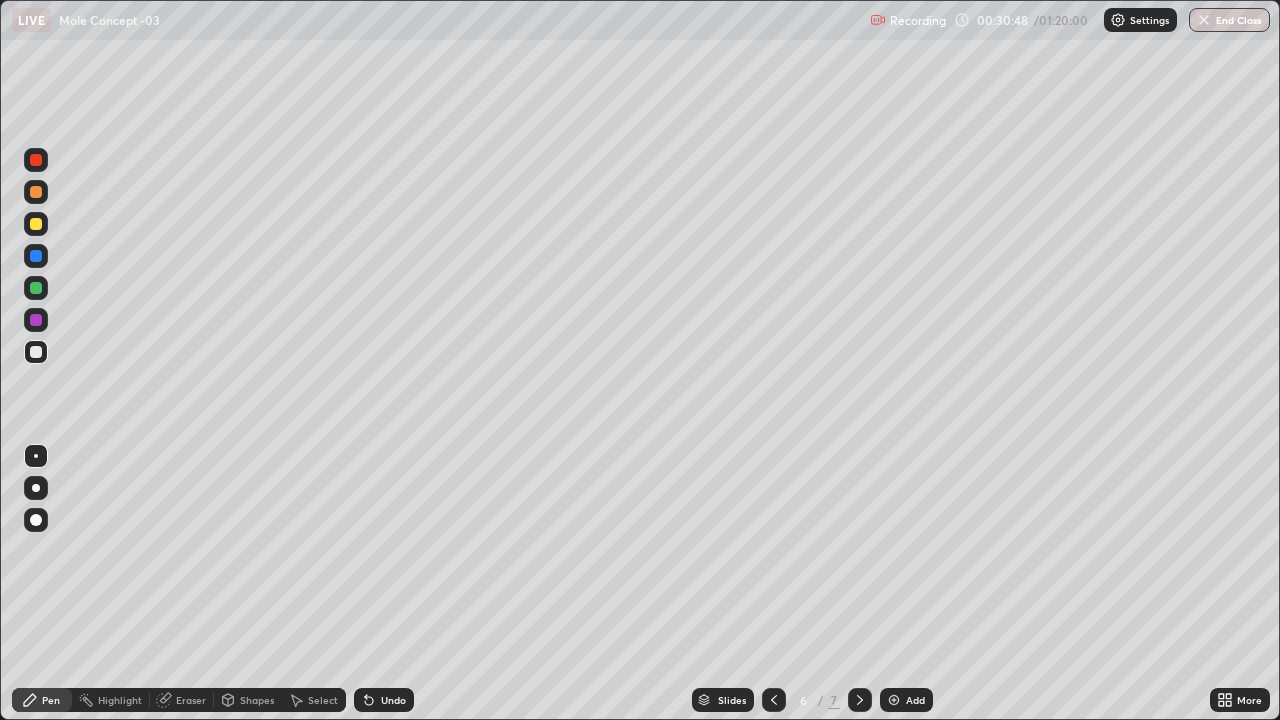 click on "Undo" at bounding box center [393, 700] 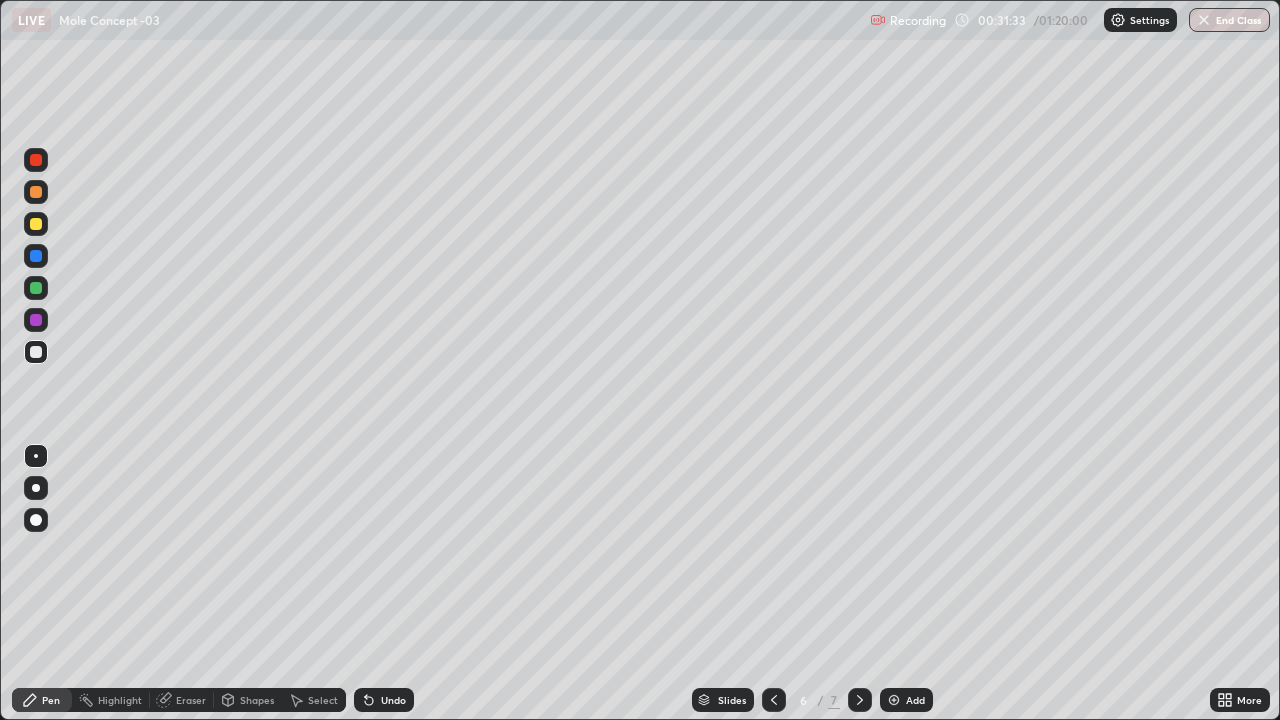 click 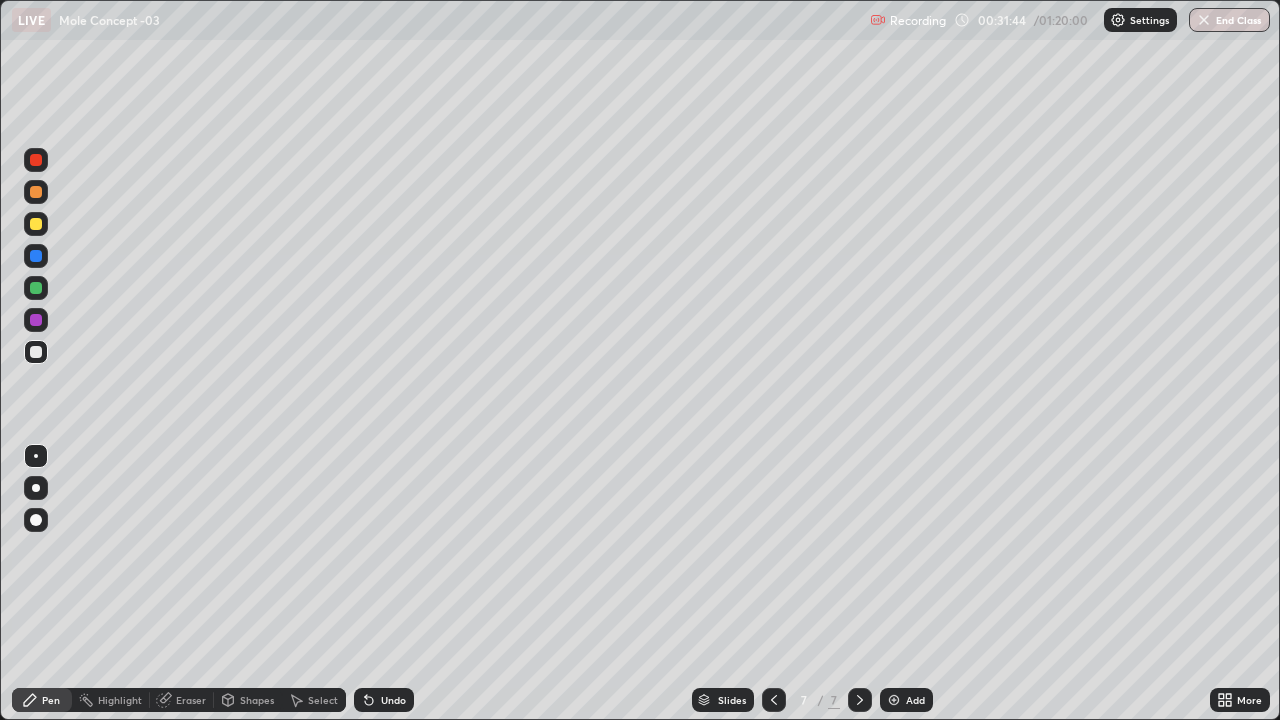 click 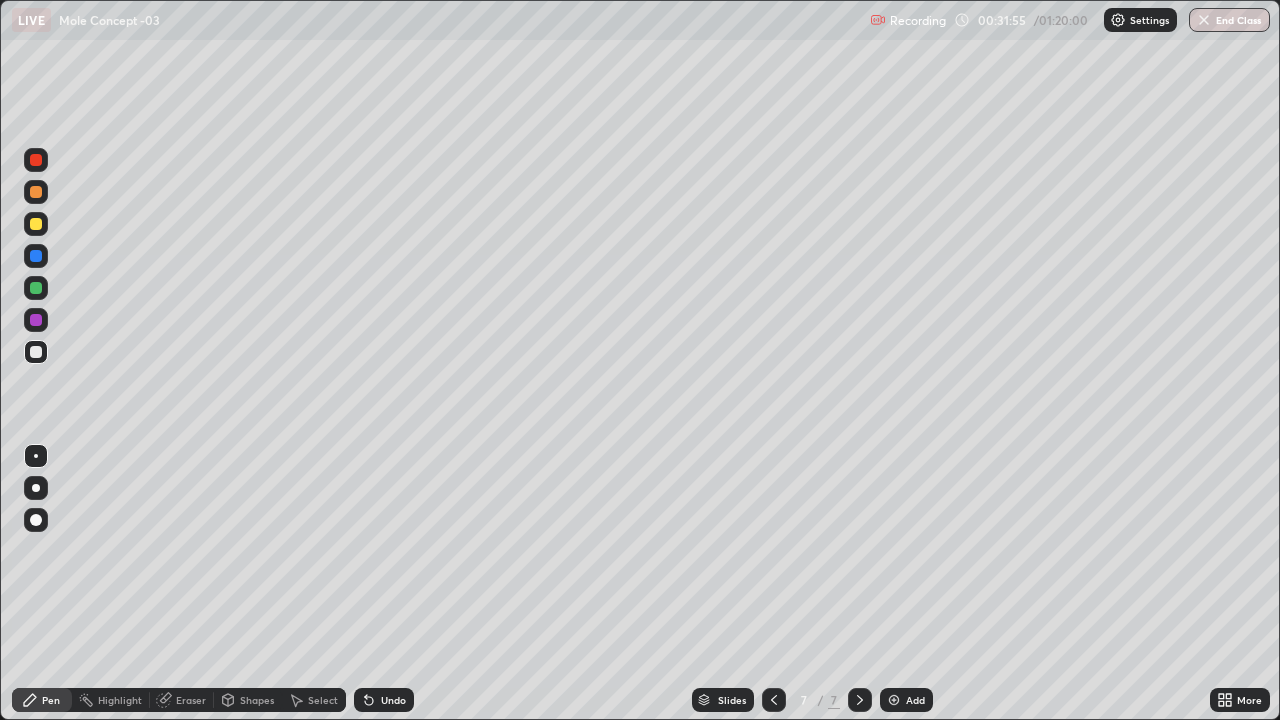 click on "Undo" at bounding box center (393, 700) 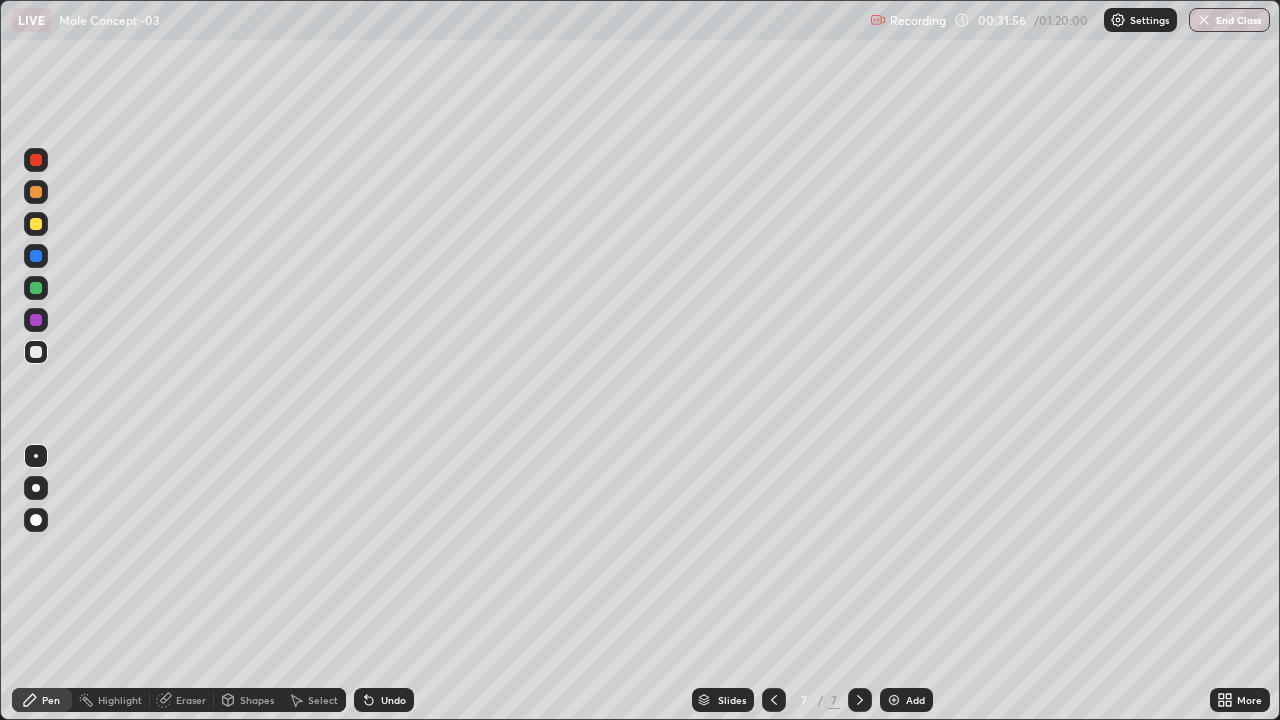 click on "Undo" at bounding box center [393, 700] 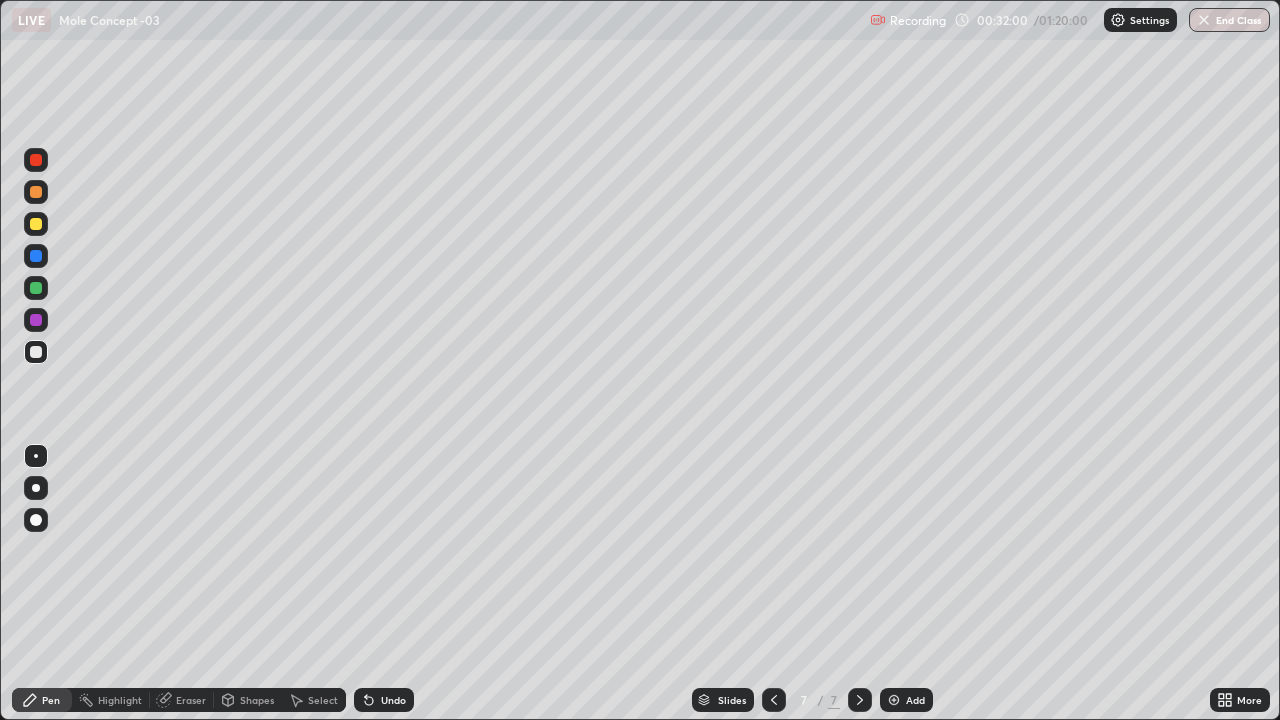 click on "Undo" at bounding box center (393, 700) 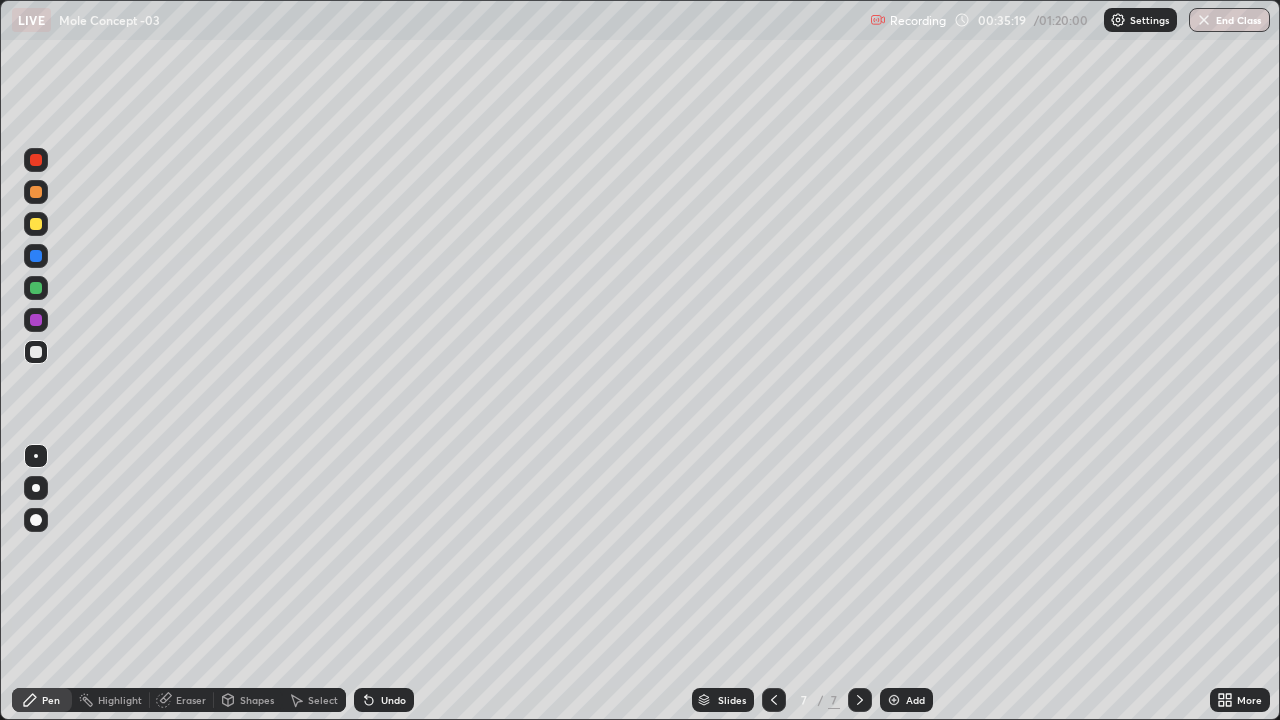 click on "Eraser" at bounding box center (182, 700) 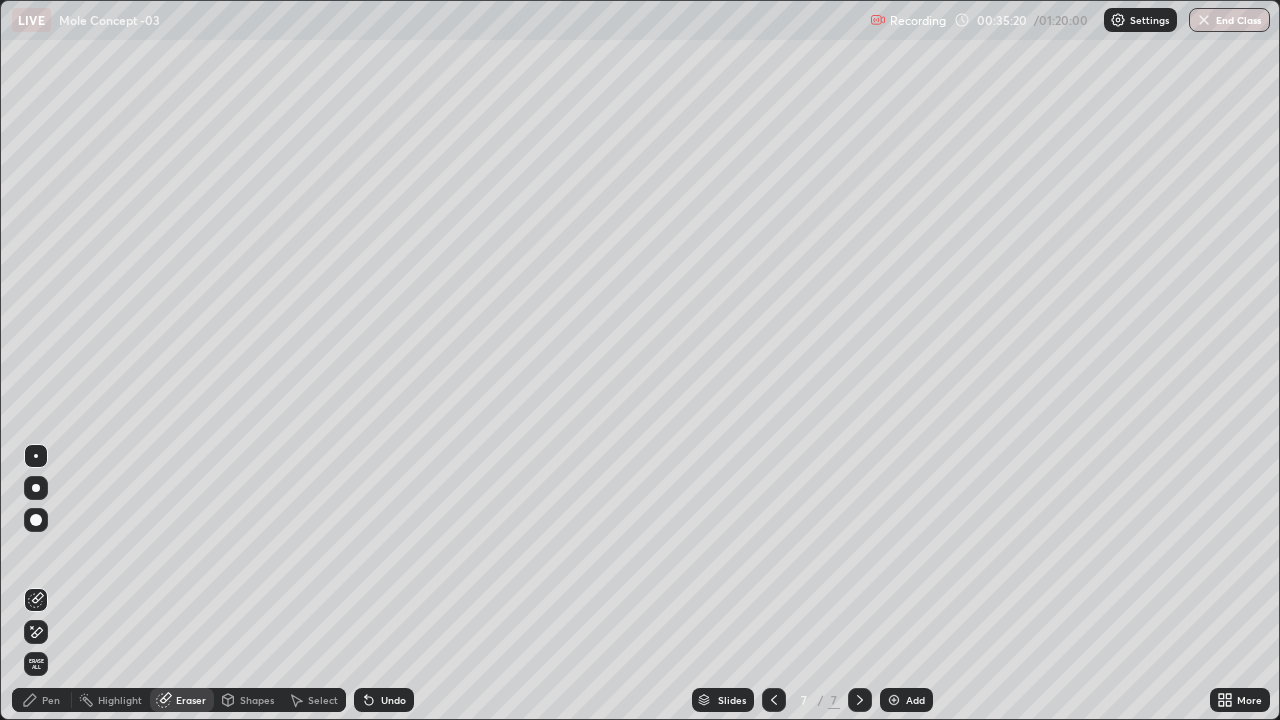 click 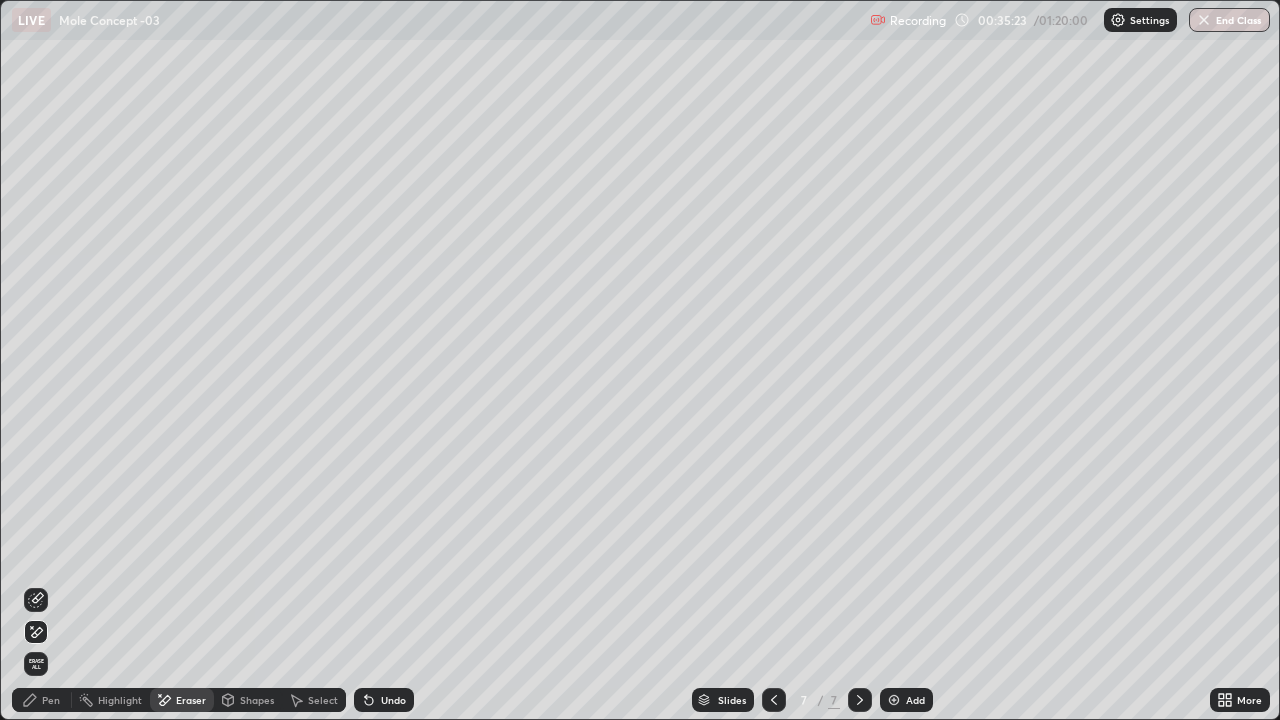 click 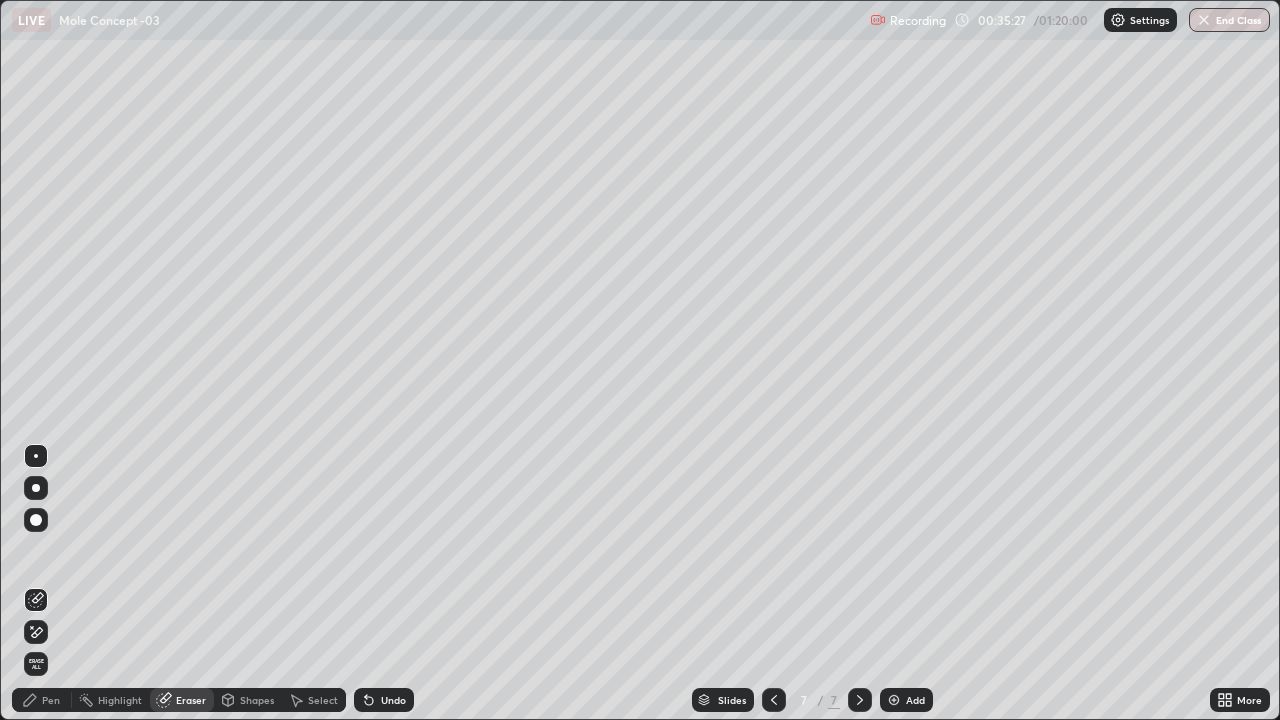 click on "Pen" at bounding box center (51, 700) 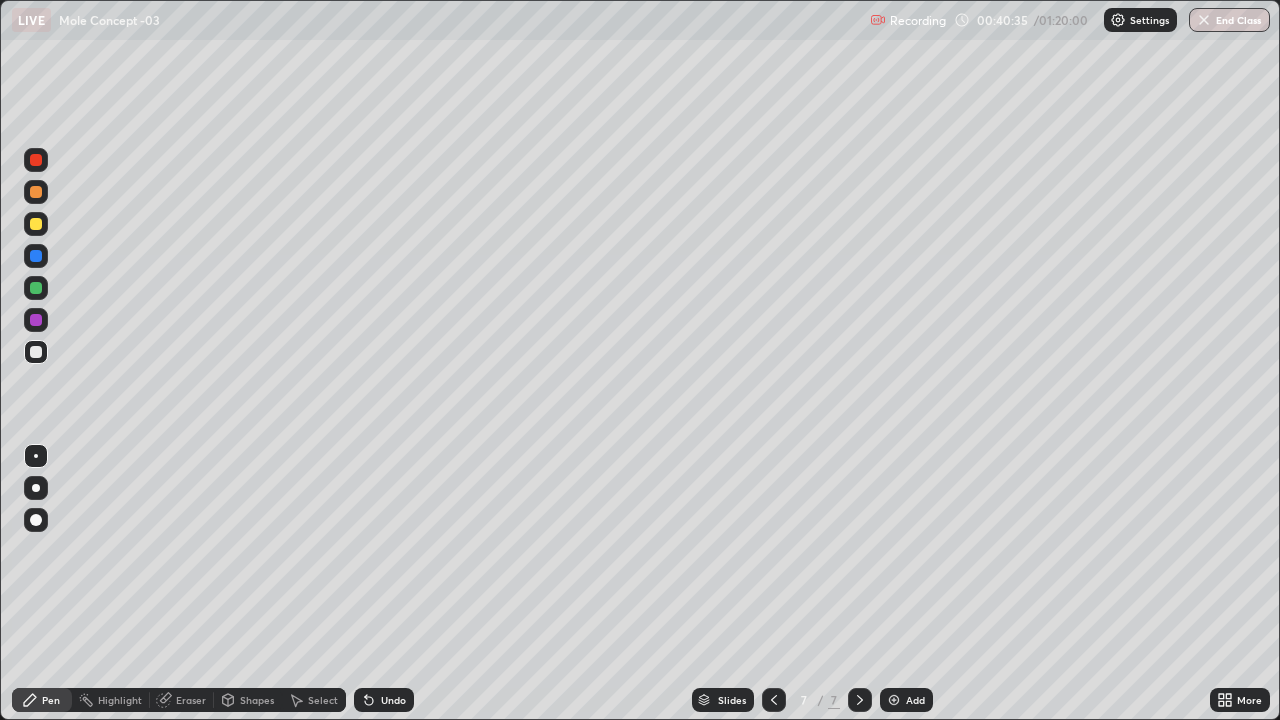 click 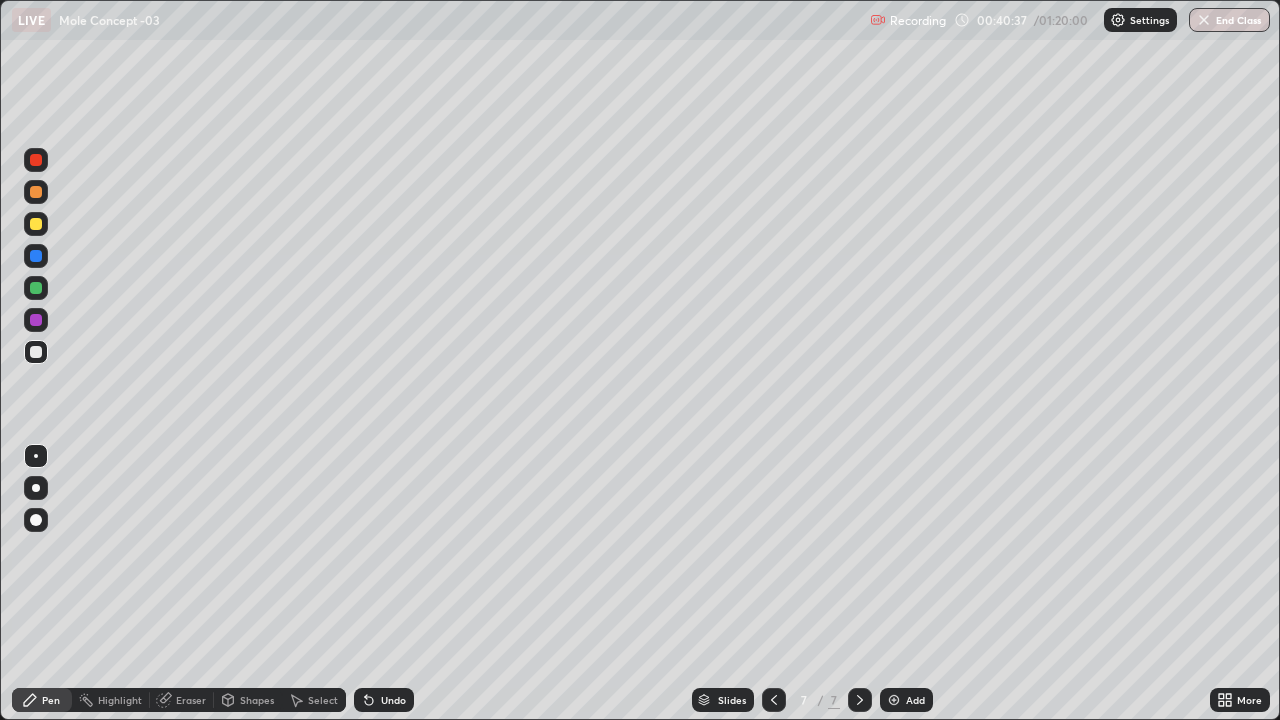 click at bounding box center (36, 224) 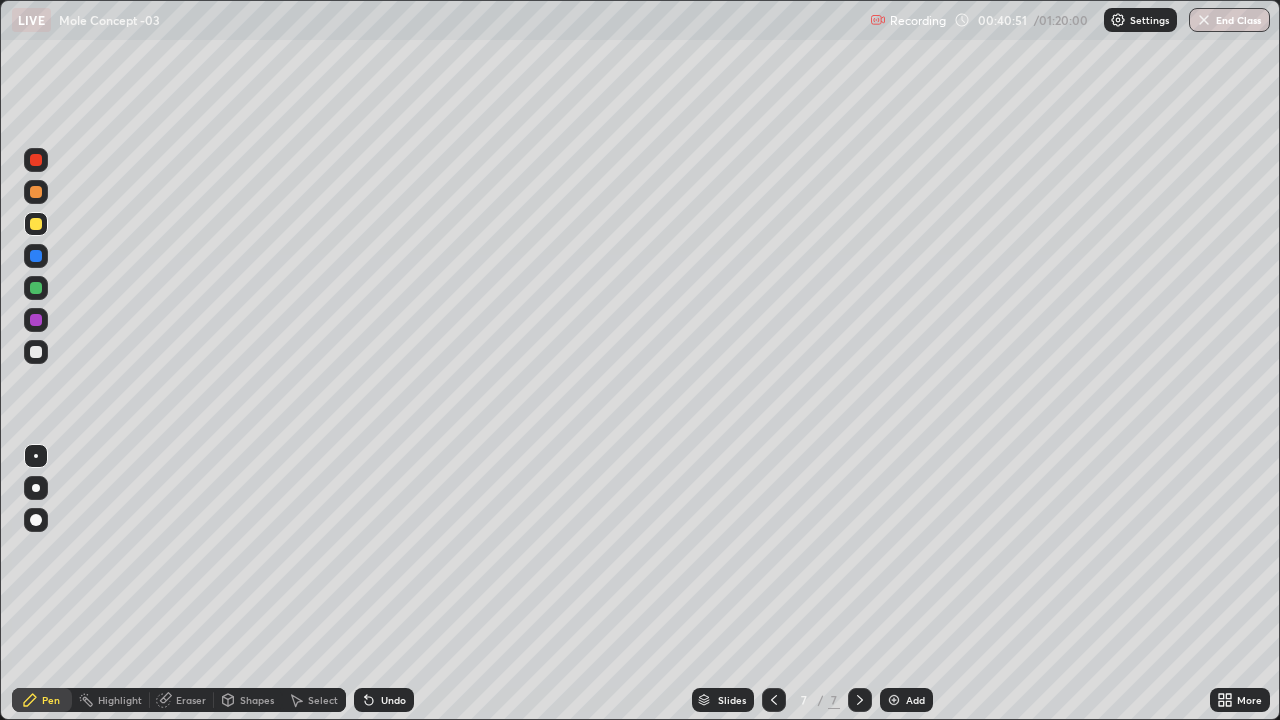 click at bounding box center (36, 352) 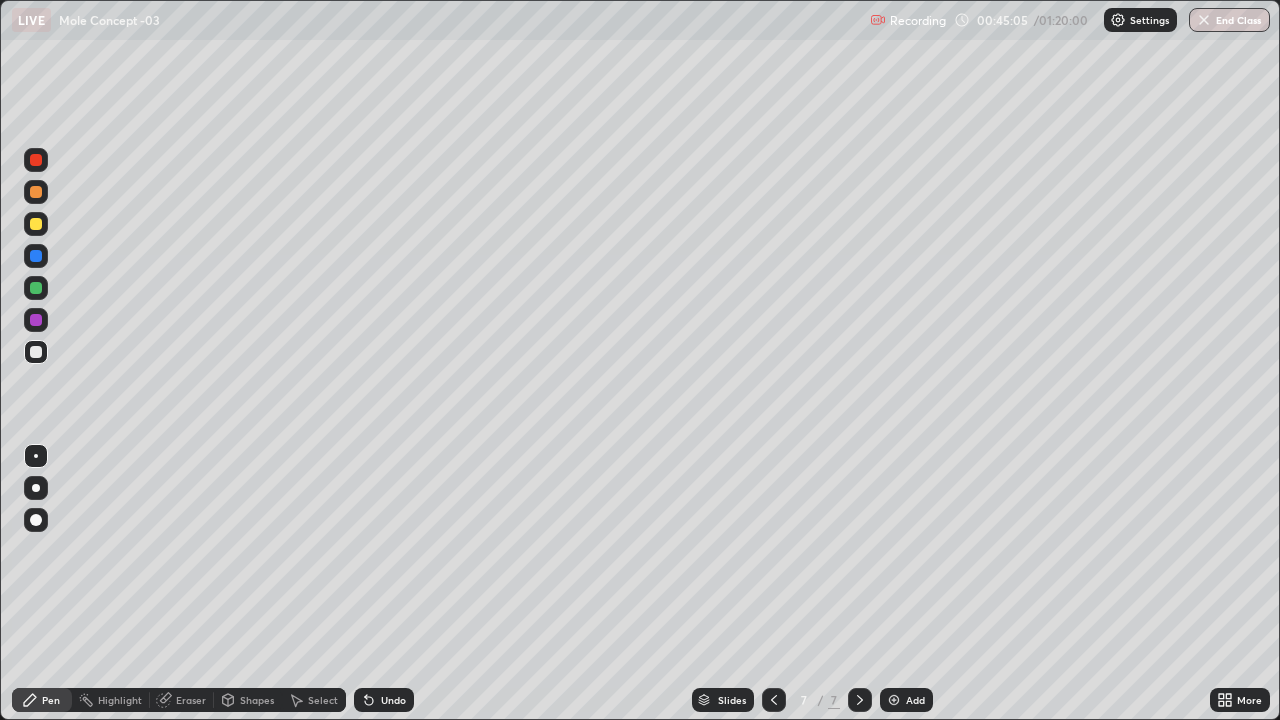 click on "Undo" at bounding box center [393, 700] 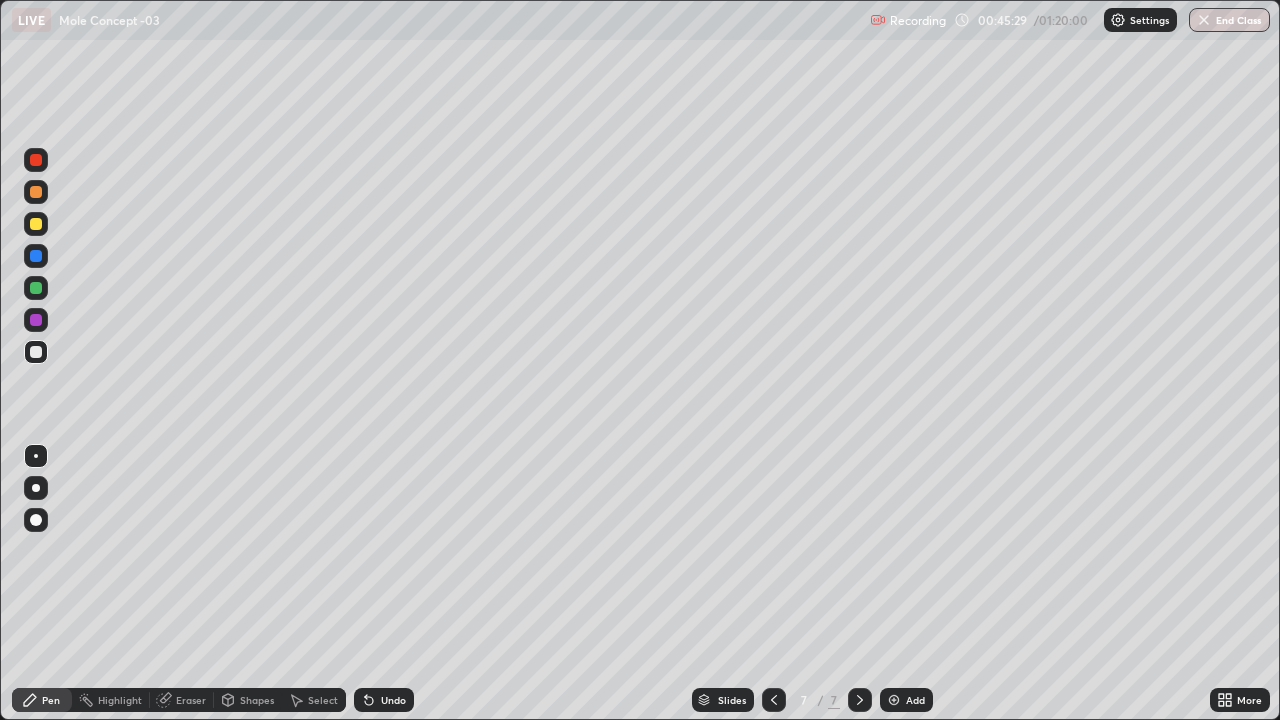 click at bounding box center (36, 224) 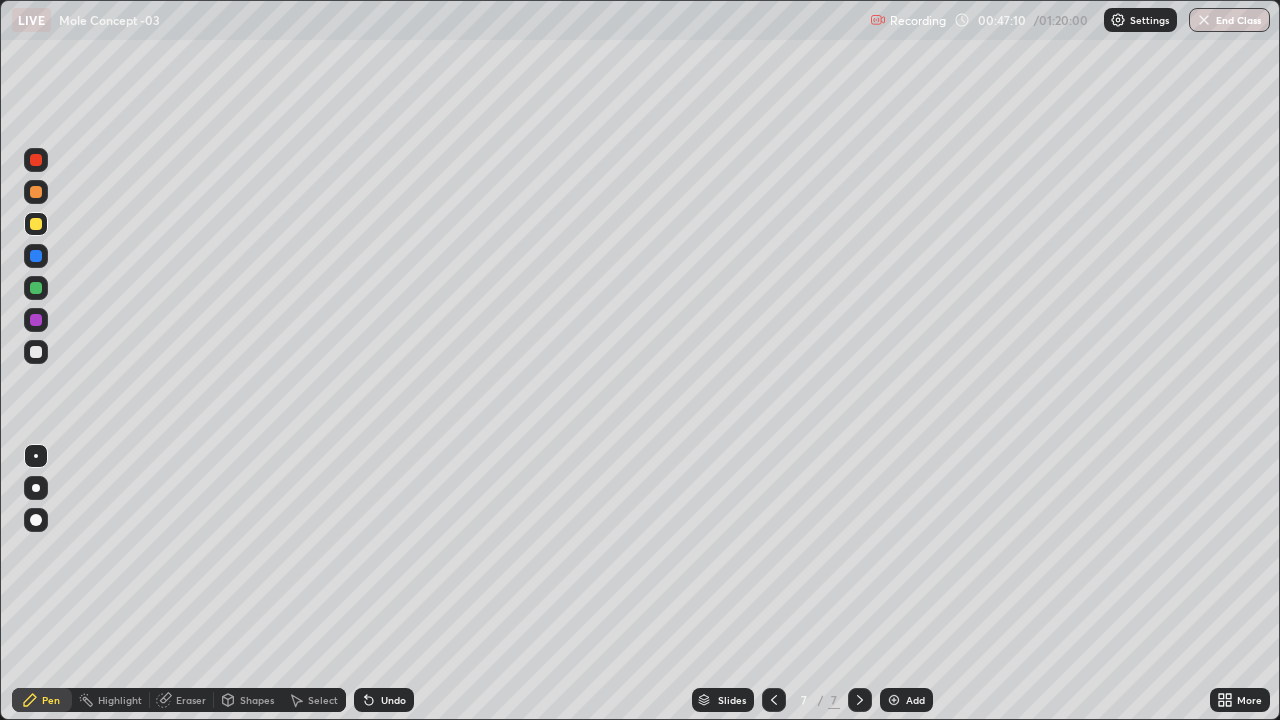 click at bounding box center (894, 700) 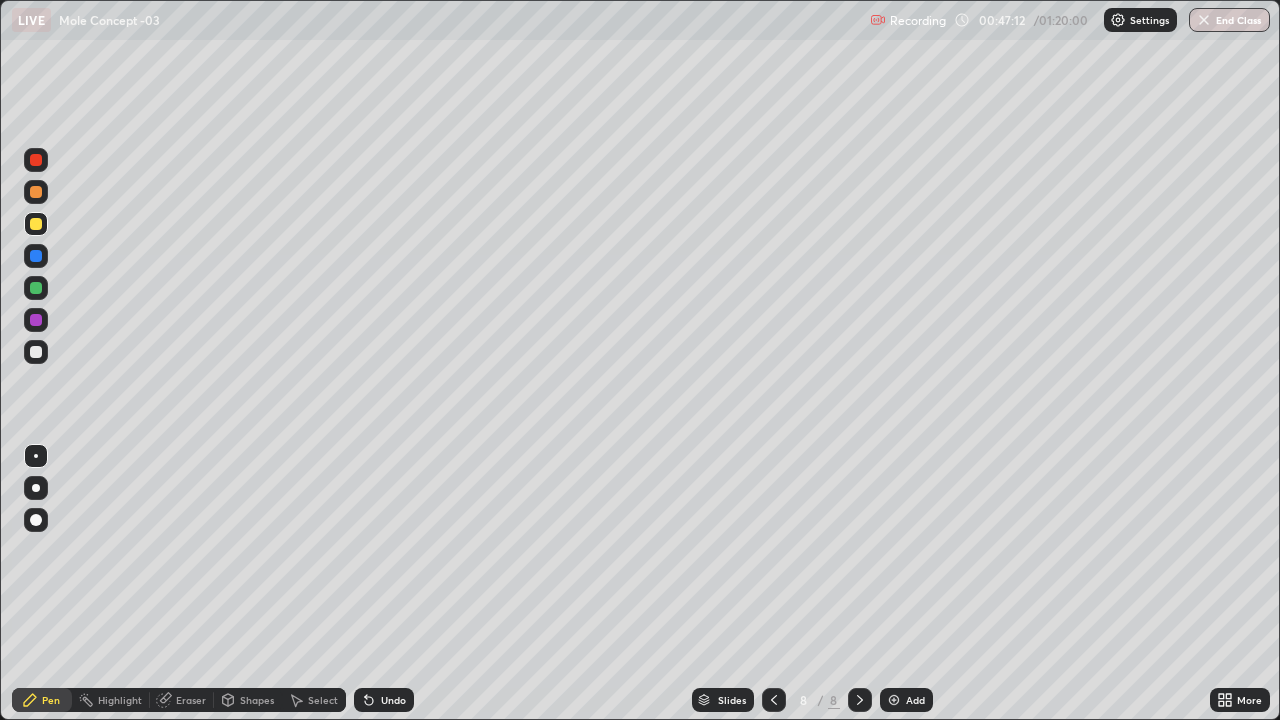 click at bounding box center [36, 352] 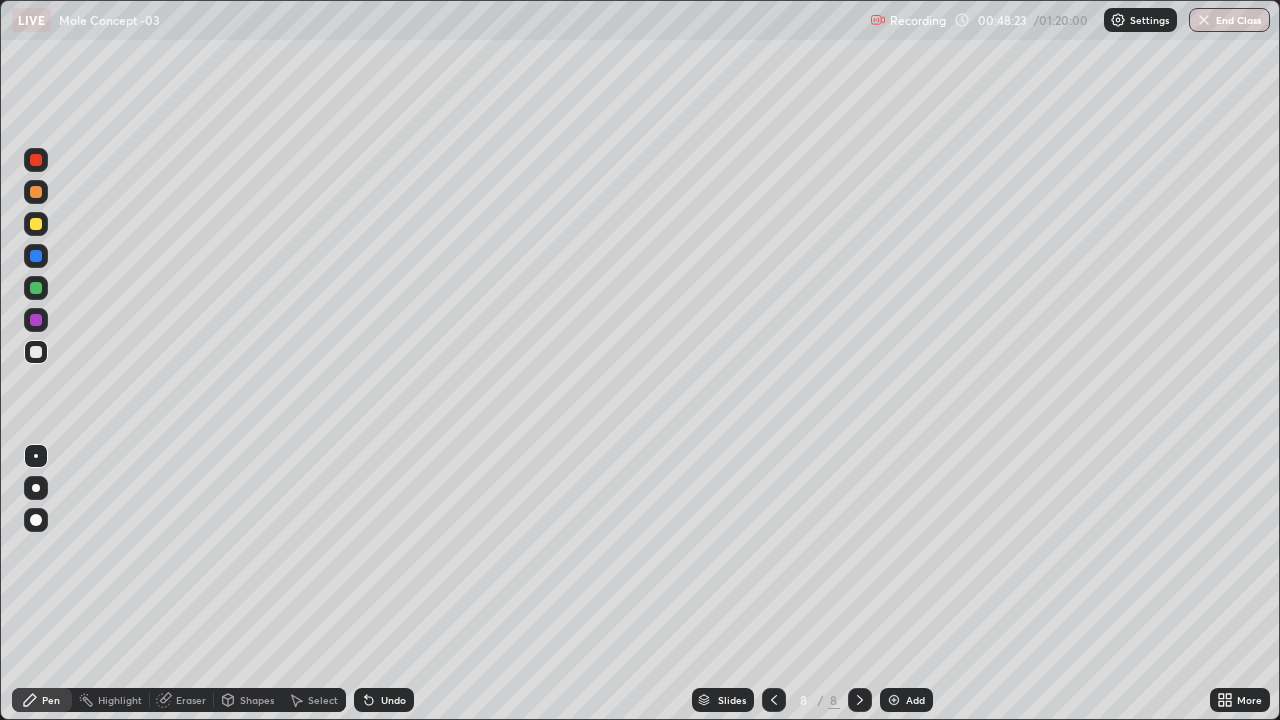 click at bounding box center [36, 224] 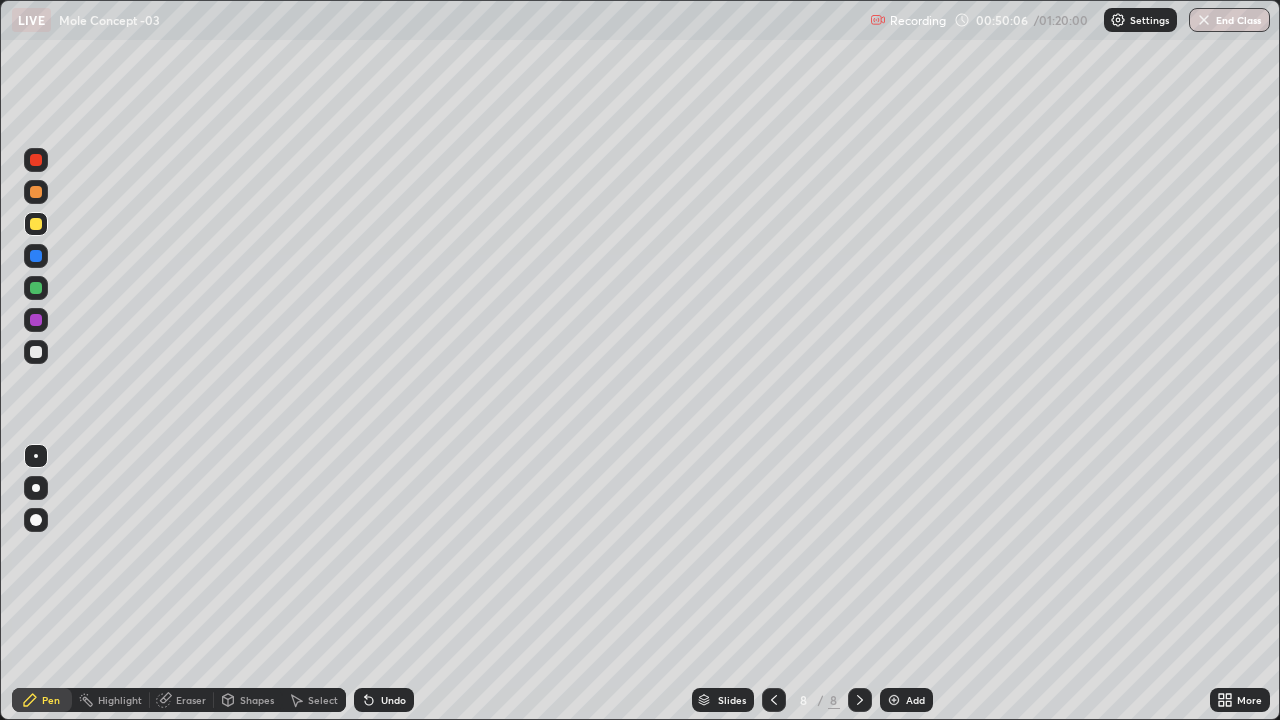 click at bounding box center (36, 288) 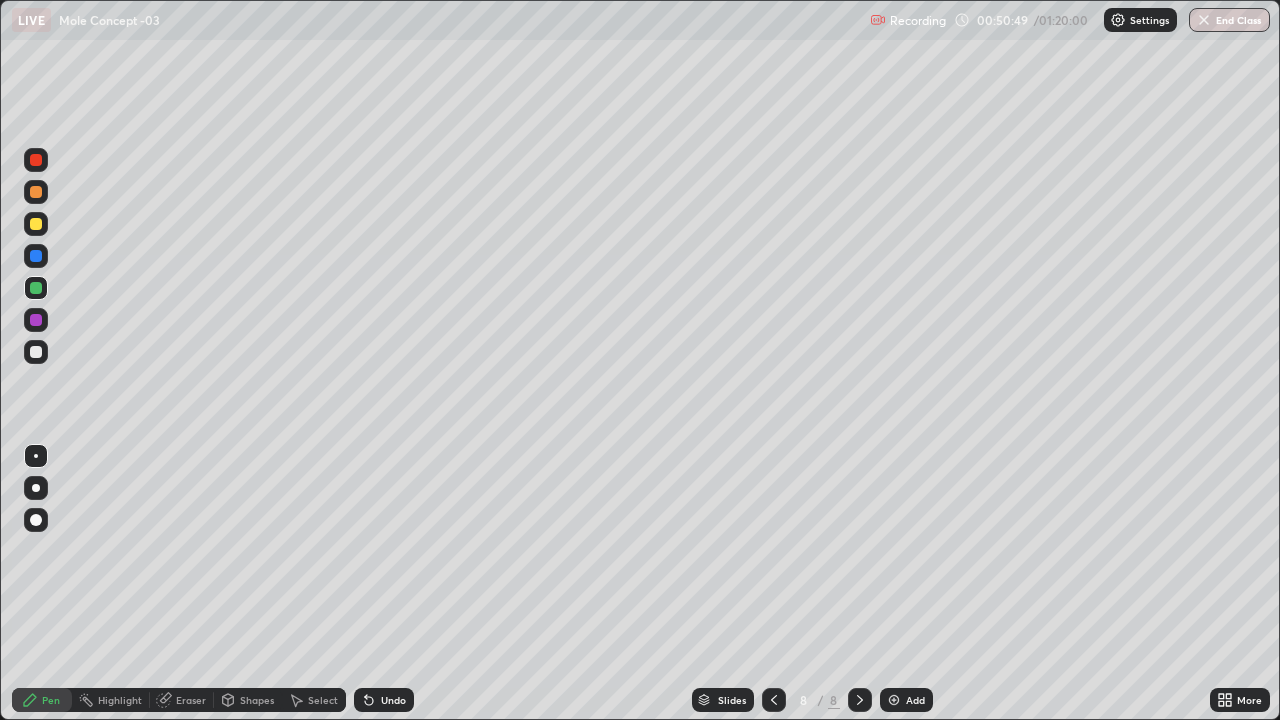 click at bounding box center (36, 352) 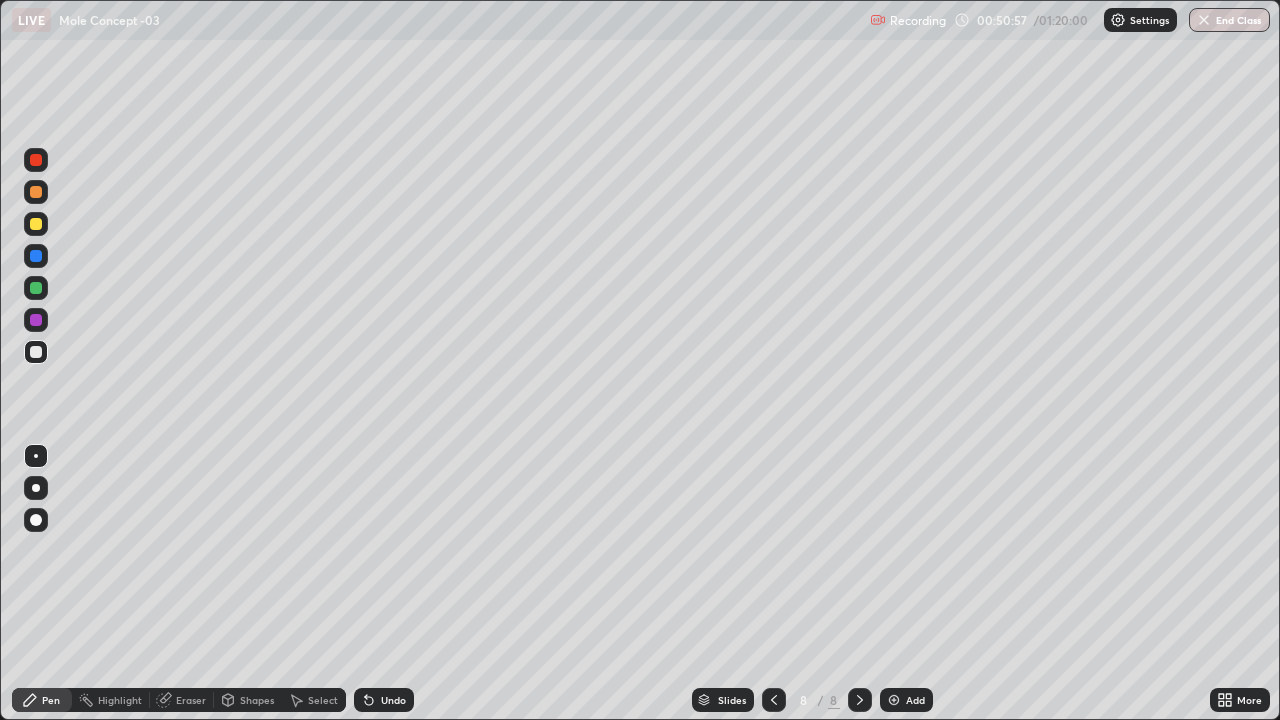 click on "Undo" at bounding box center [393, 700] 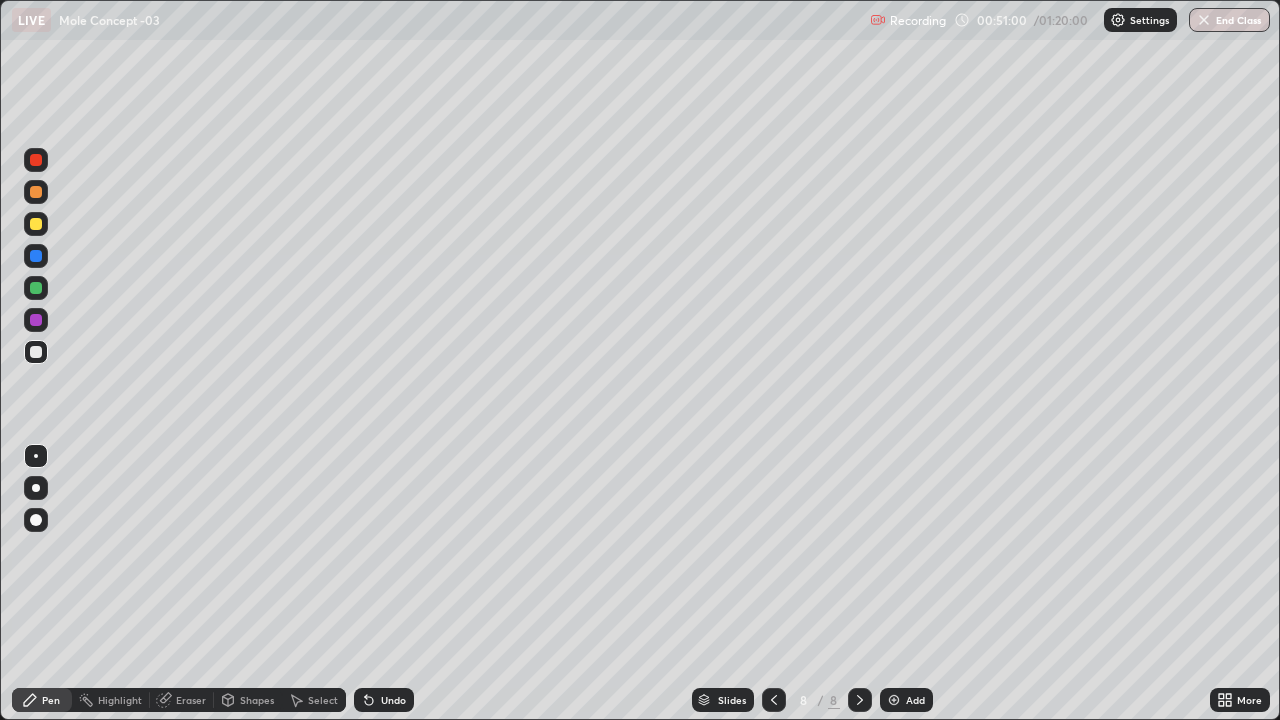 click on "Undo" at bounding box center [393, 700] 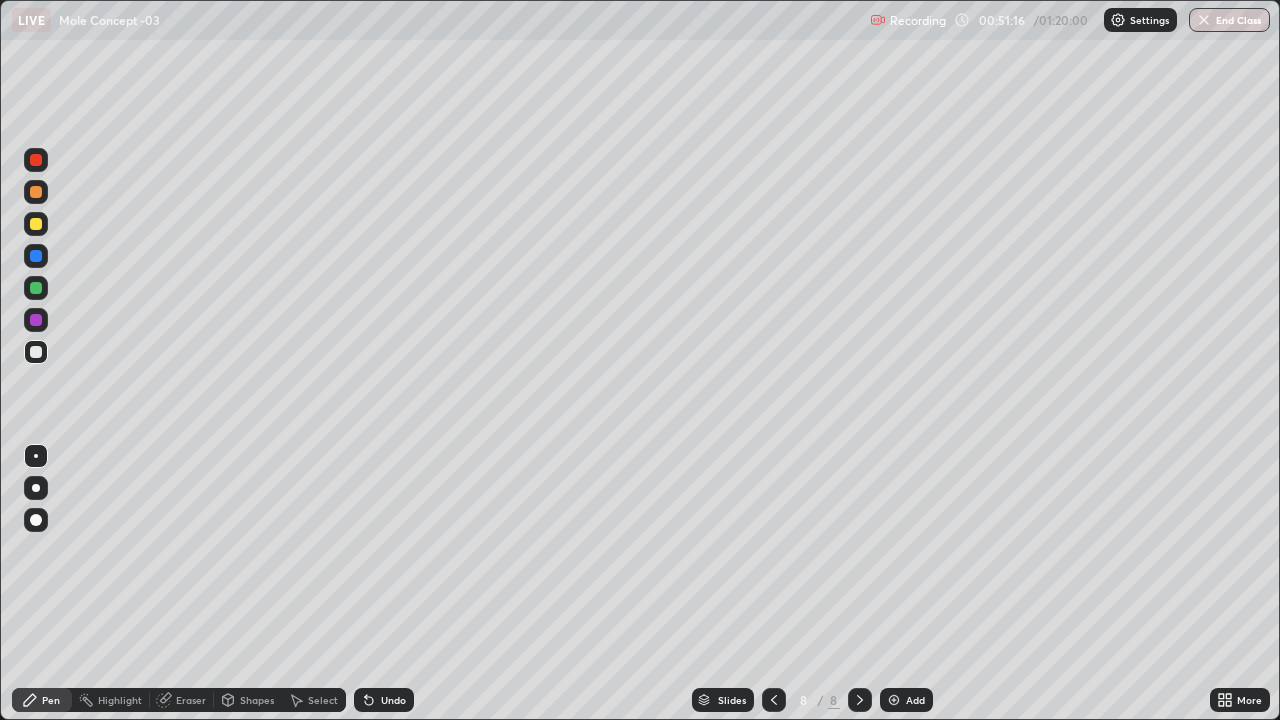 click at bounding box center [36, 224] 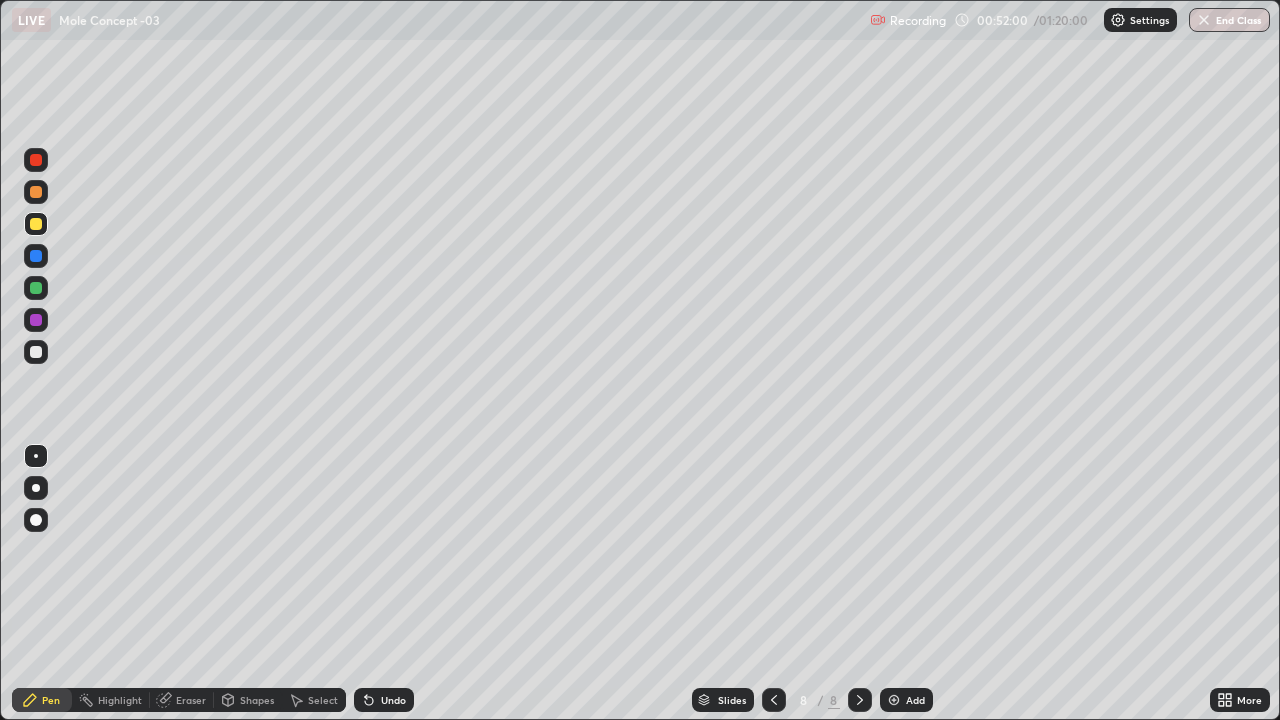 click at bounding box center (36, 288) 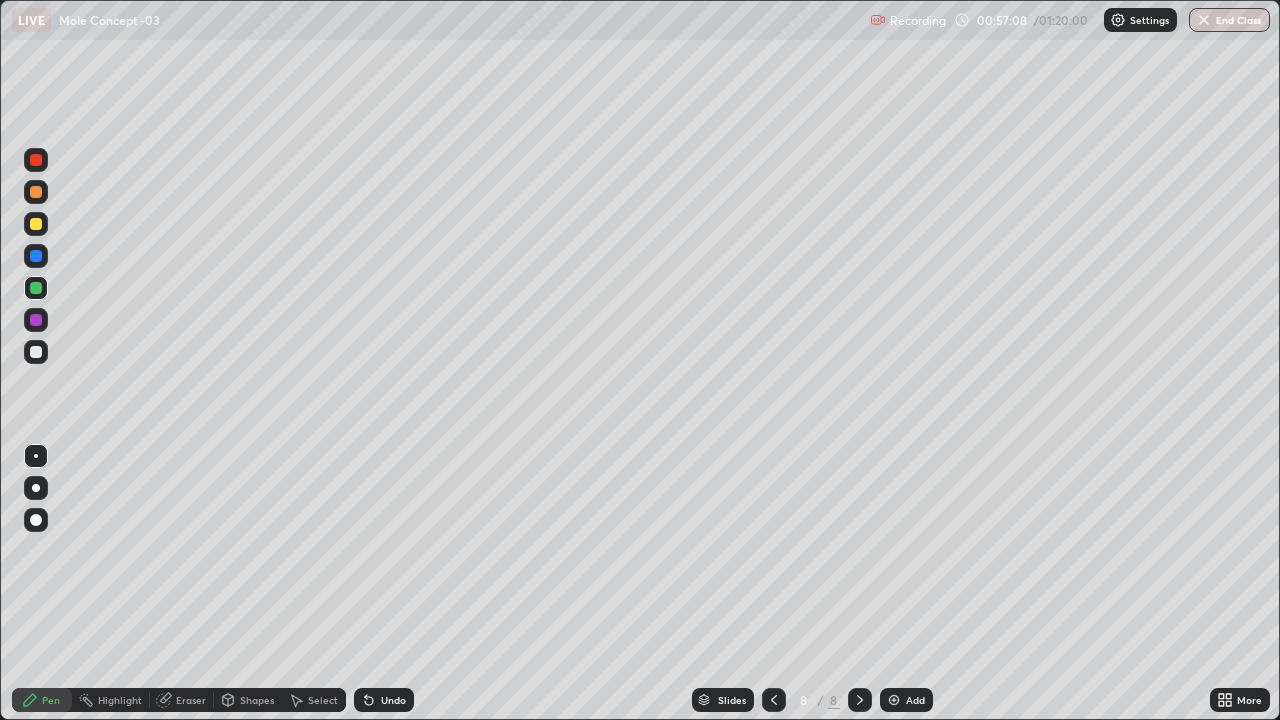 click 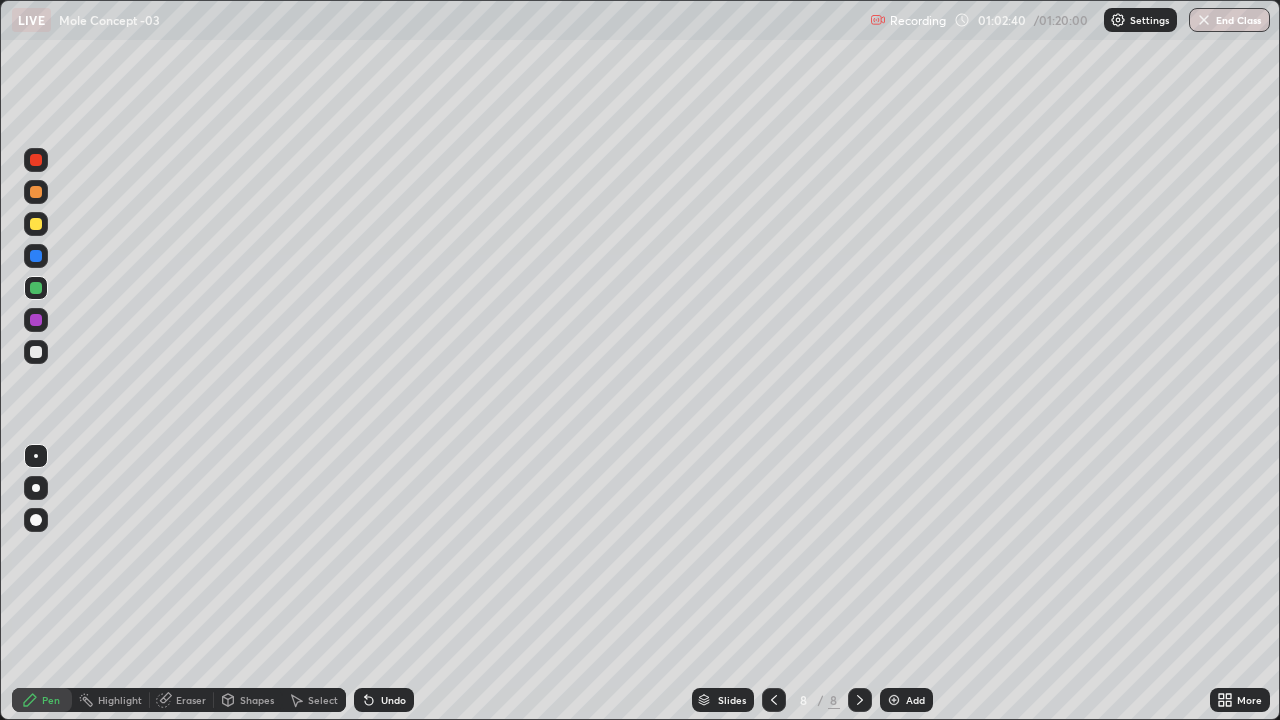 click at bounding box center (36, 320) 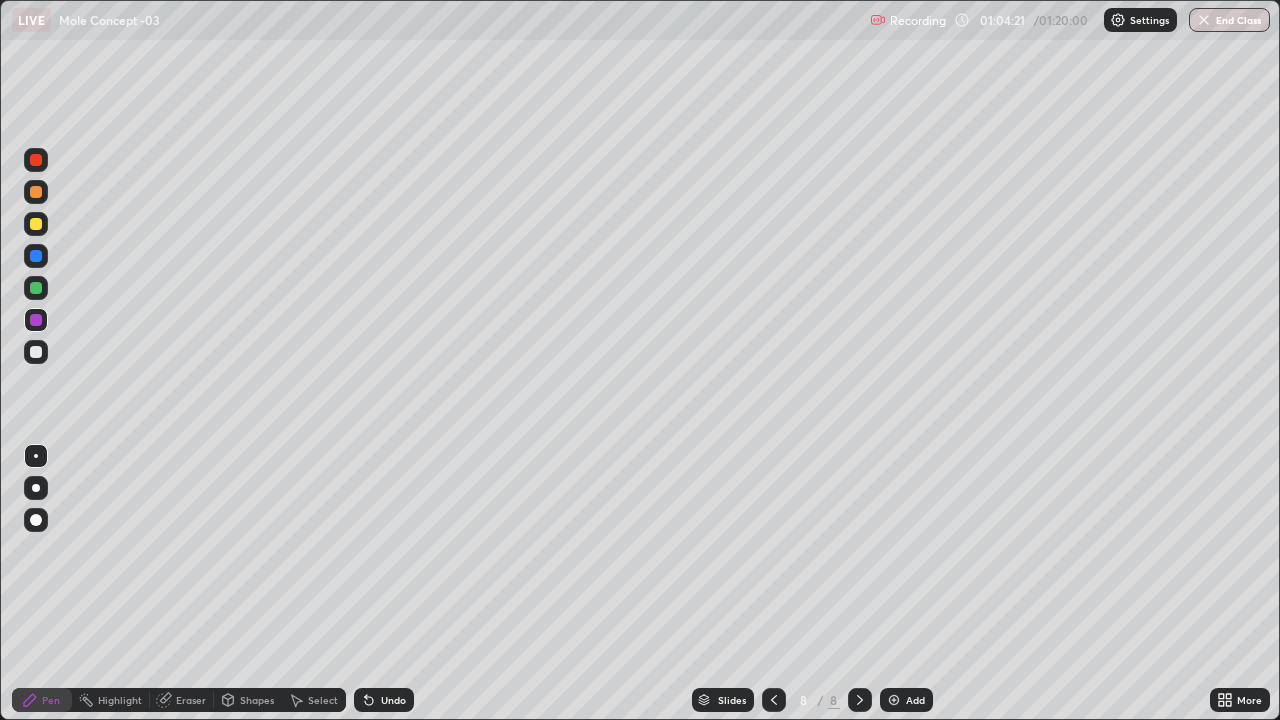 click at bounding box center (894, 700) 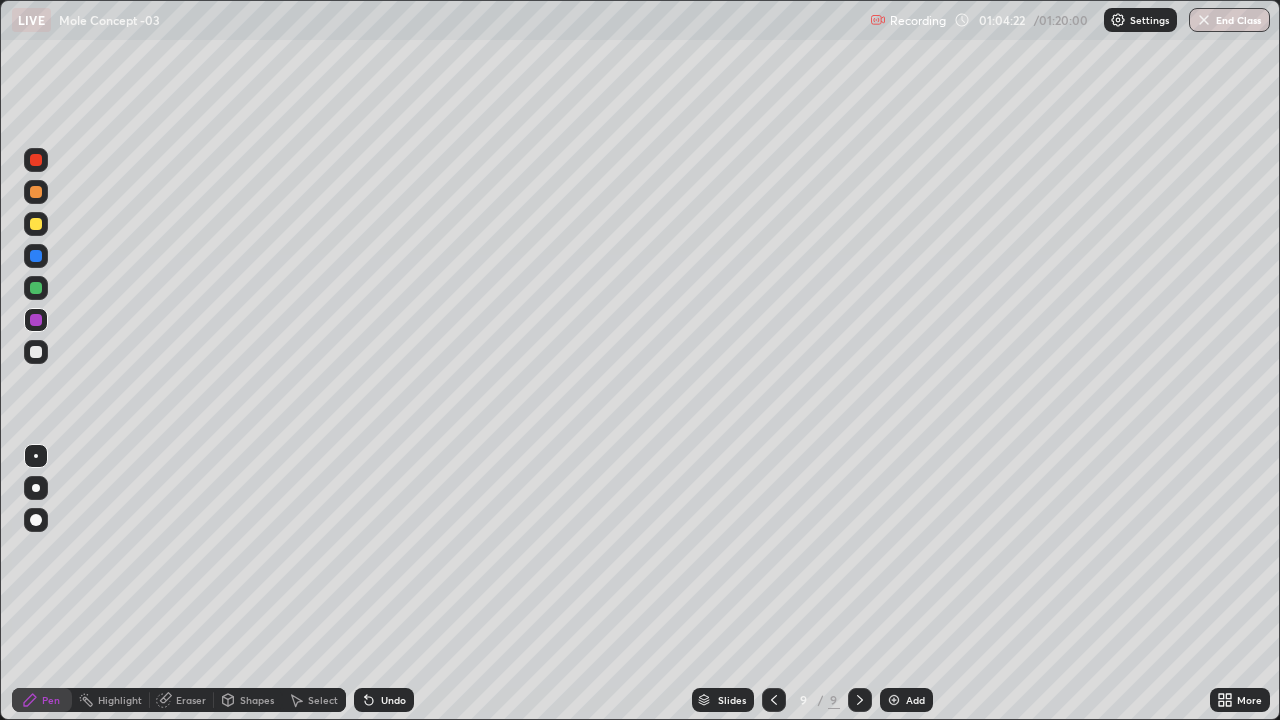 click at bounding box center [36, 352] 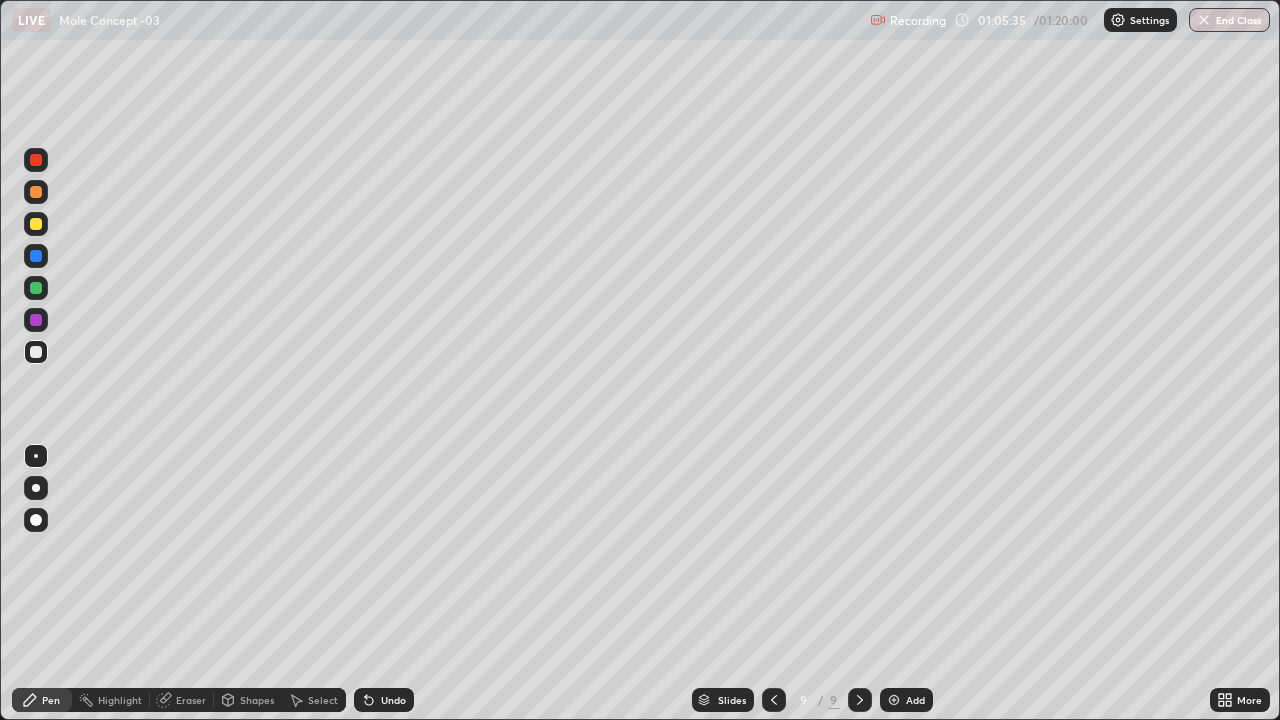 click 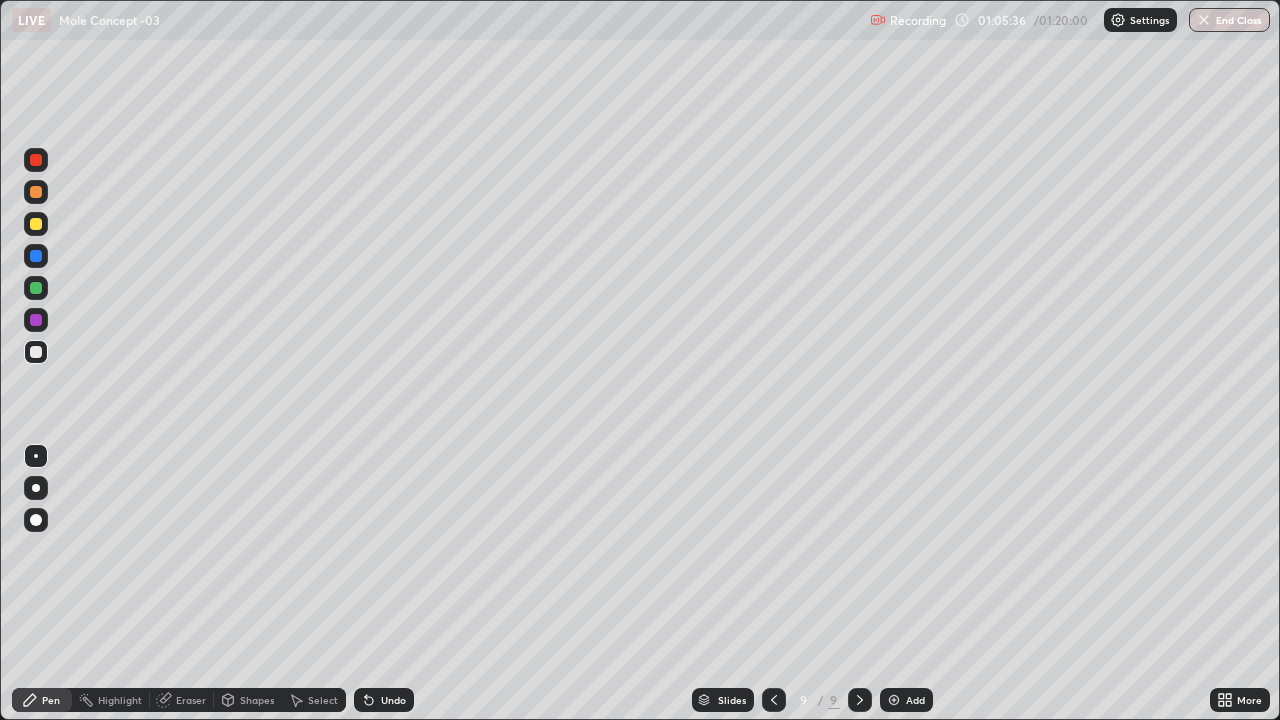 click at bounding box center (36, 224) 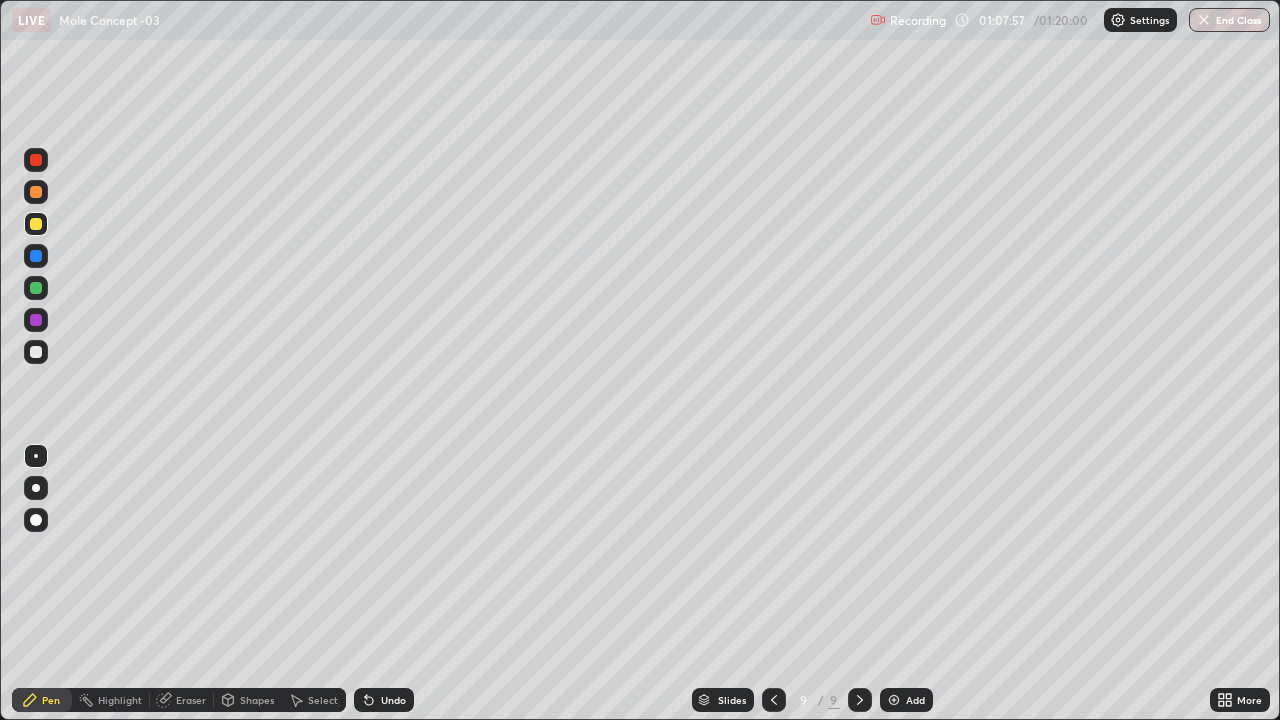 click 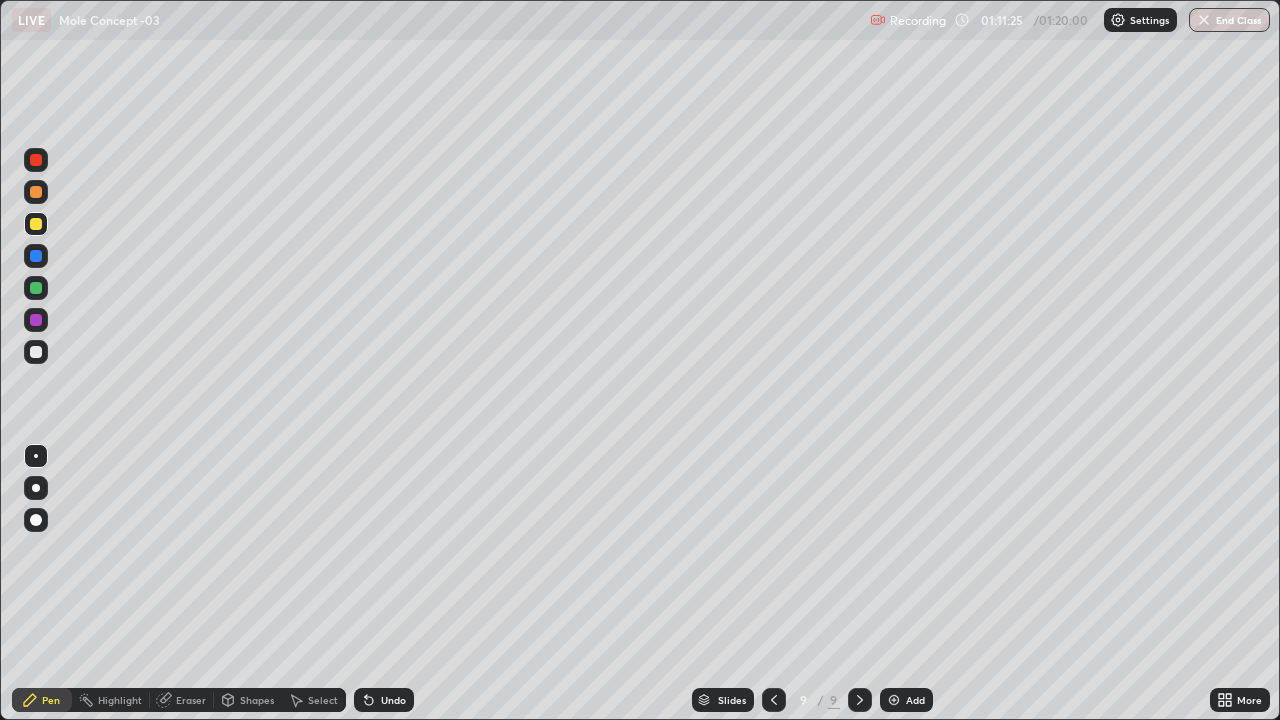 click on "Eraser" at bounding box center (191, 700) 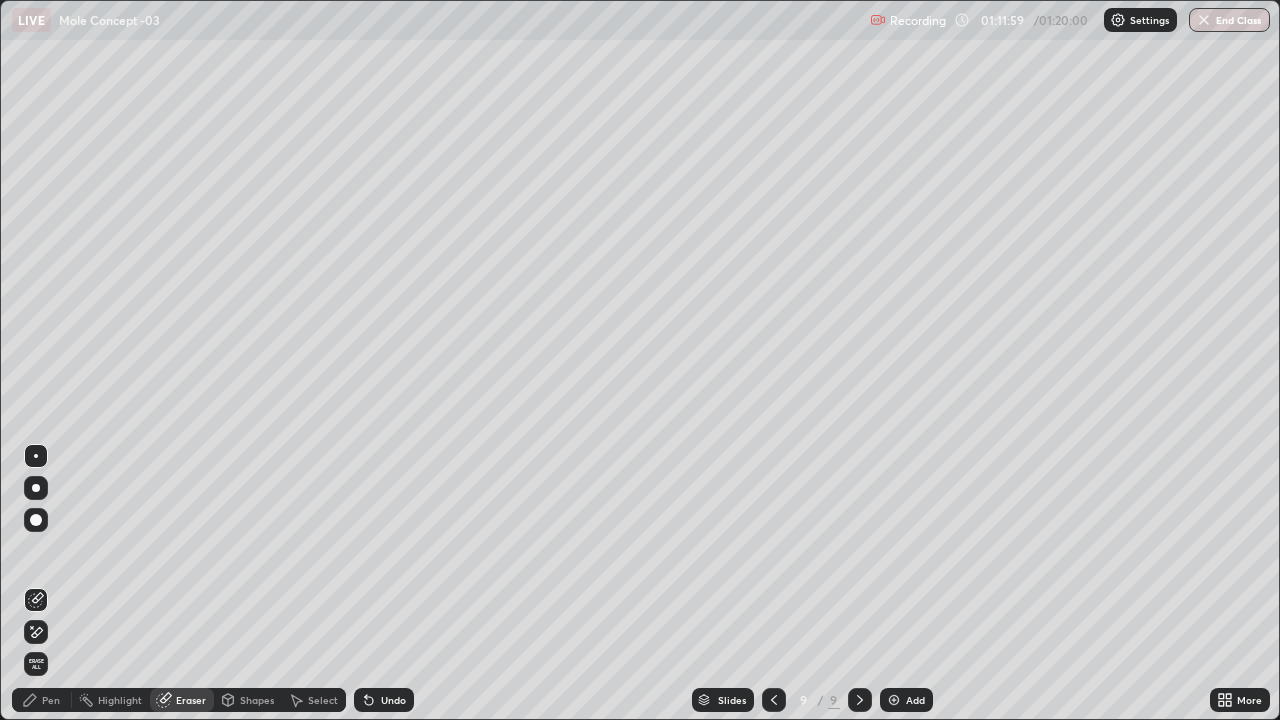 click on "Highlight" at bounding box center (120, 700) 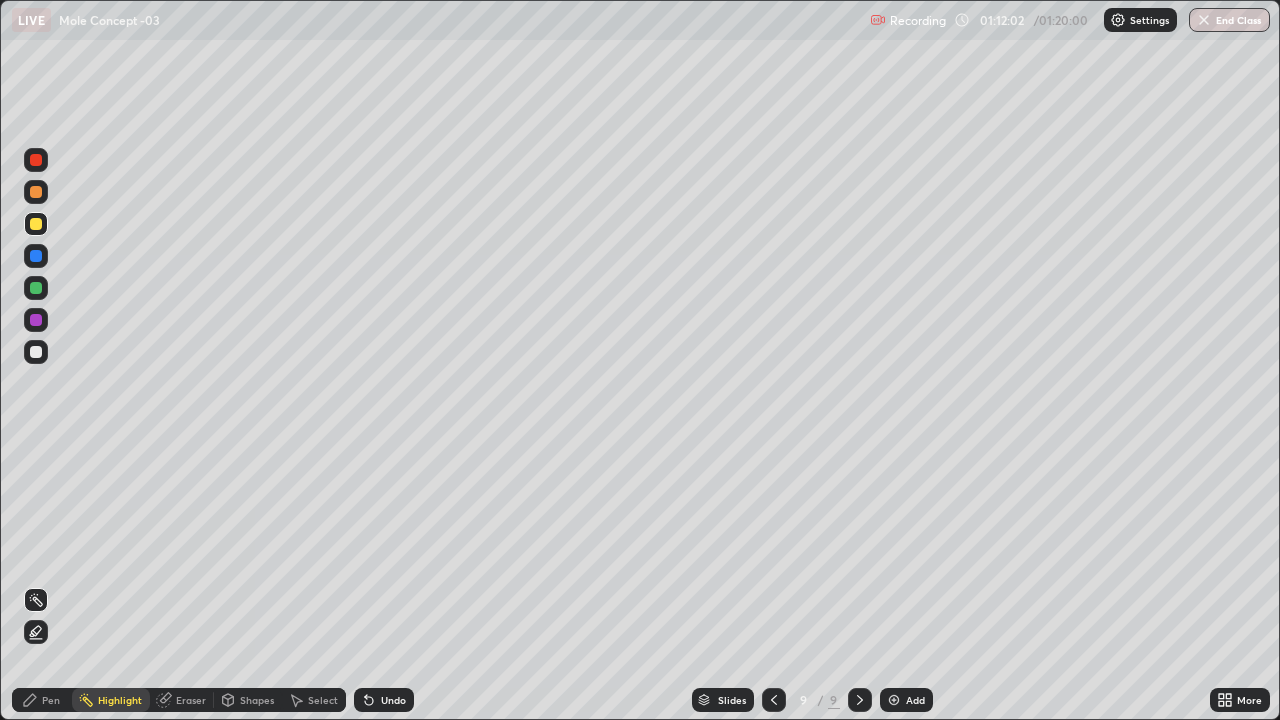 click on "Pen" at bounding box center (42, 700) 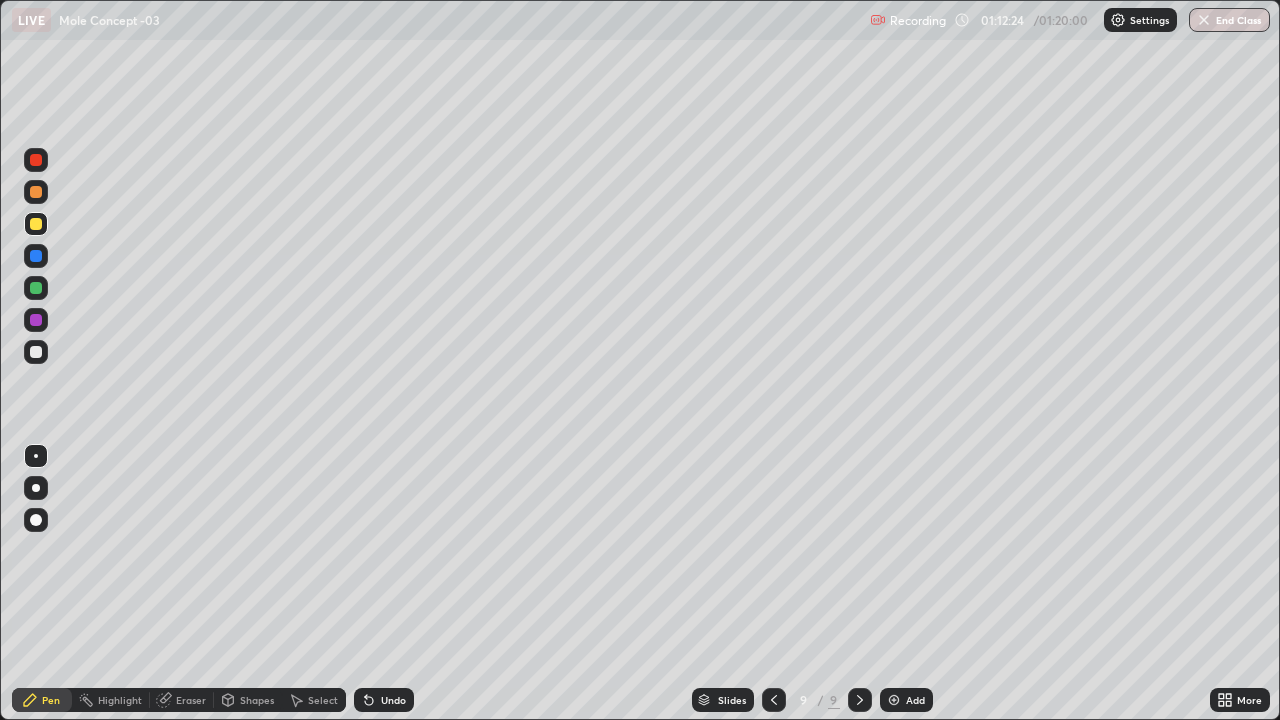 click on "Eraser" at bounding box center [191, 700] 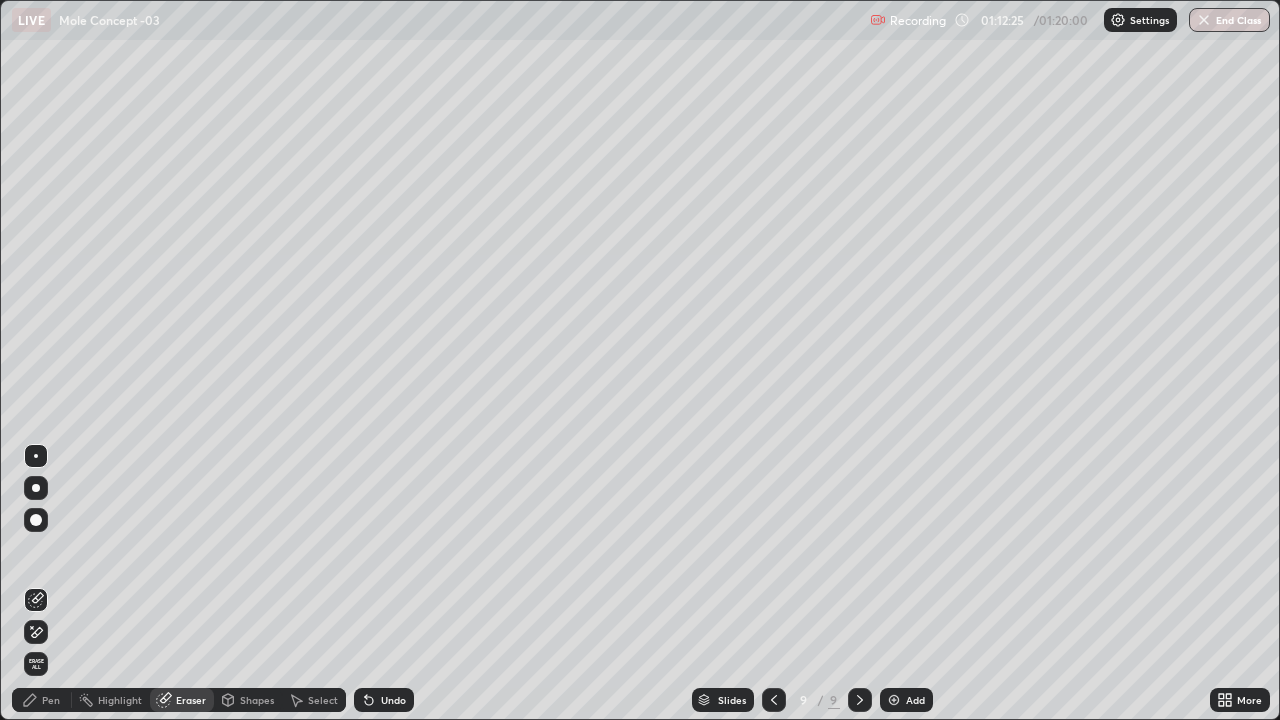 click at bounding box center [36, 520] 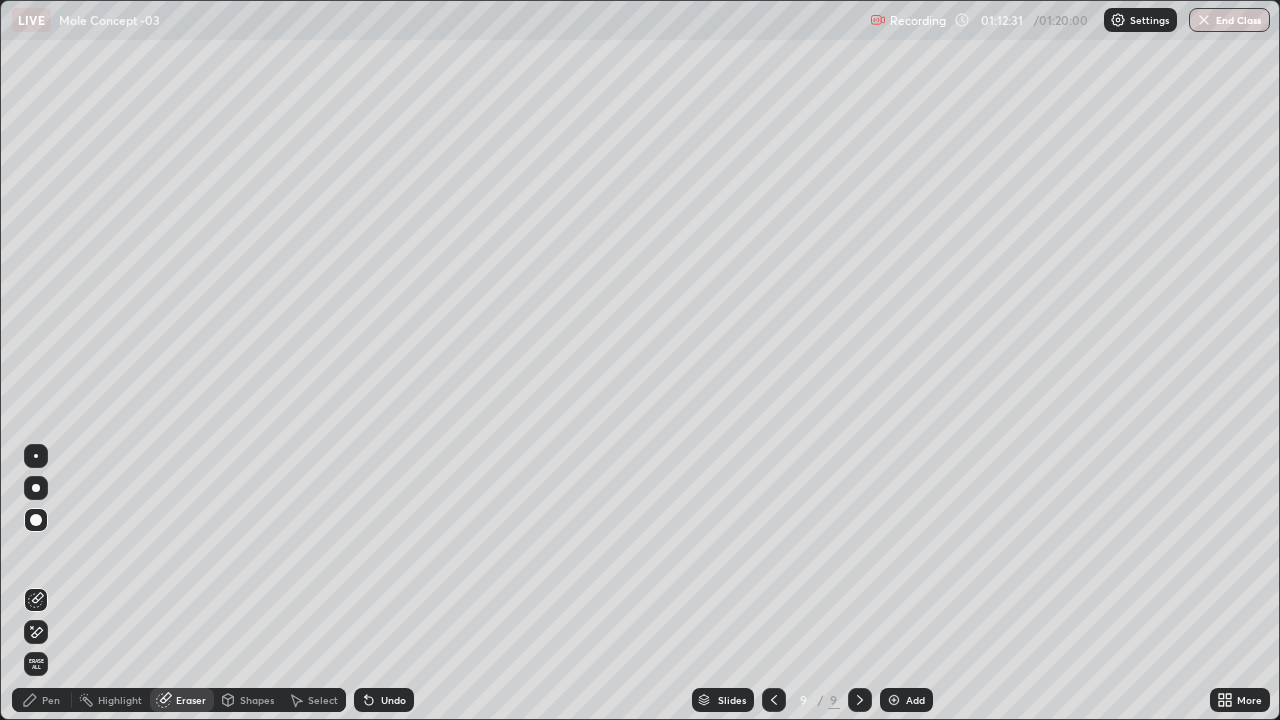 click 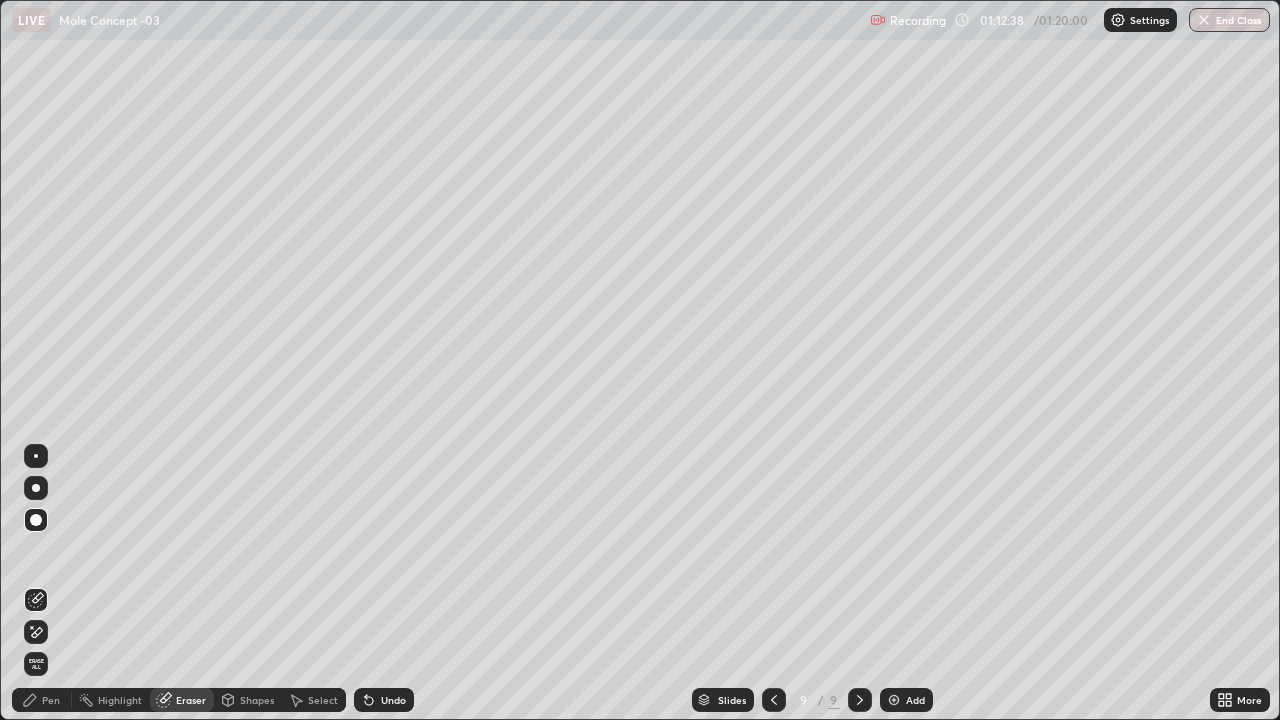 click 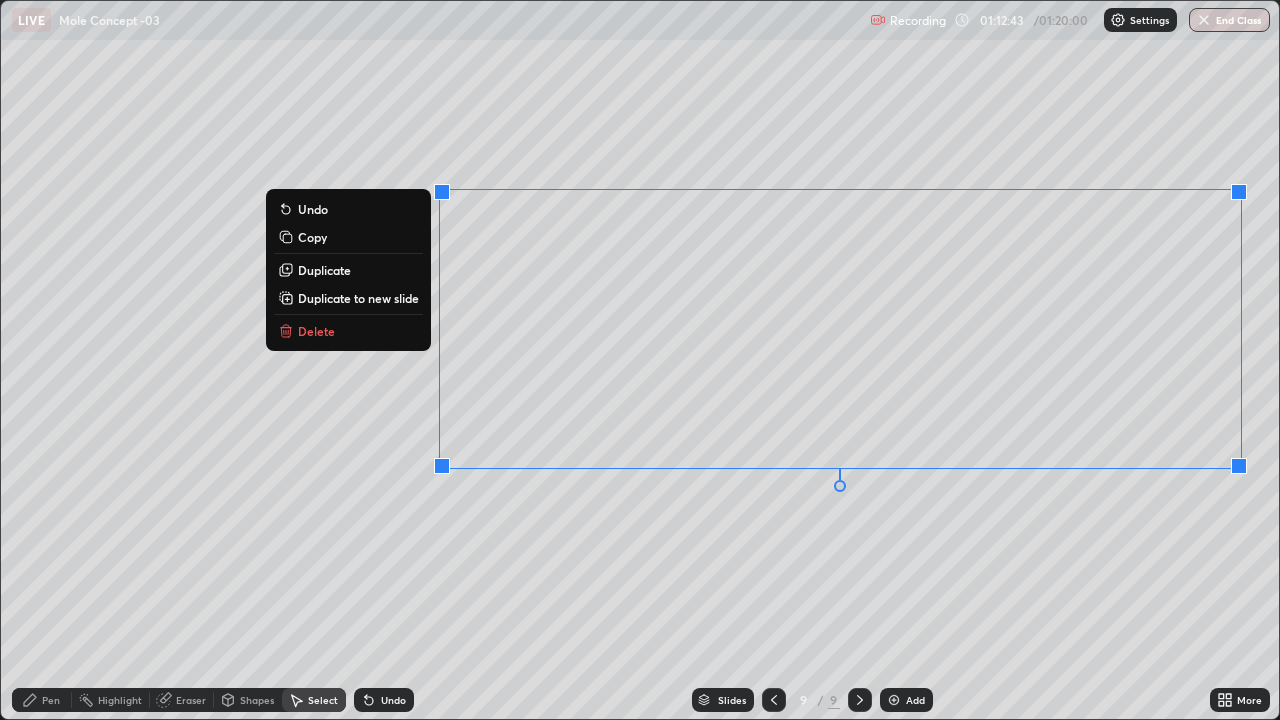 click on "Delete" at bounding box center (316, 331) 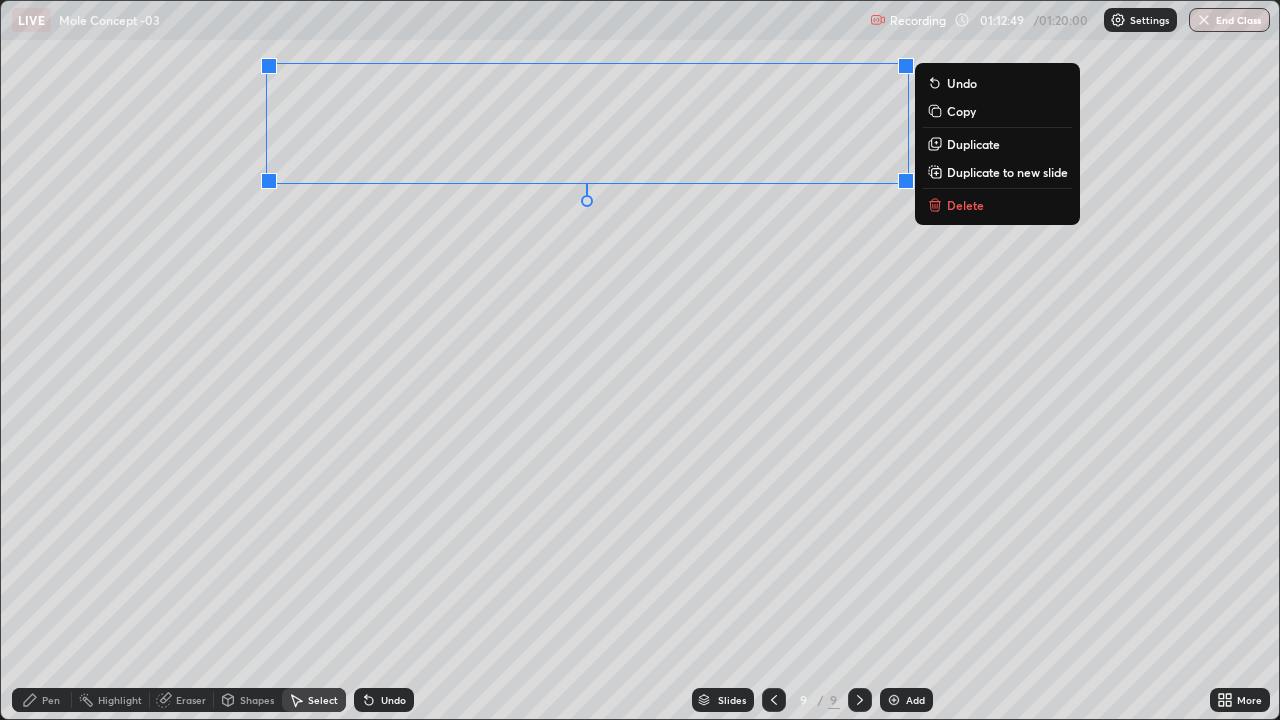 click 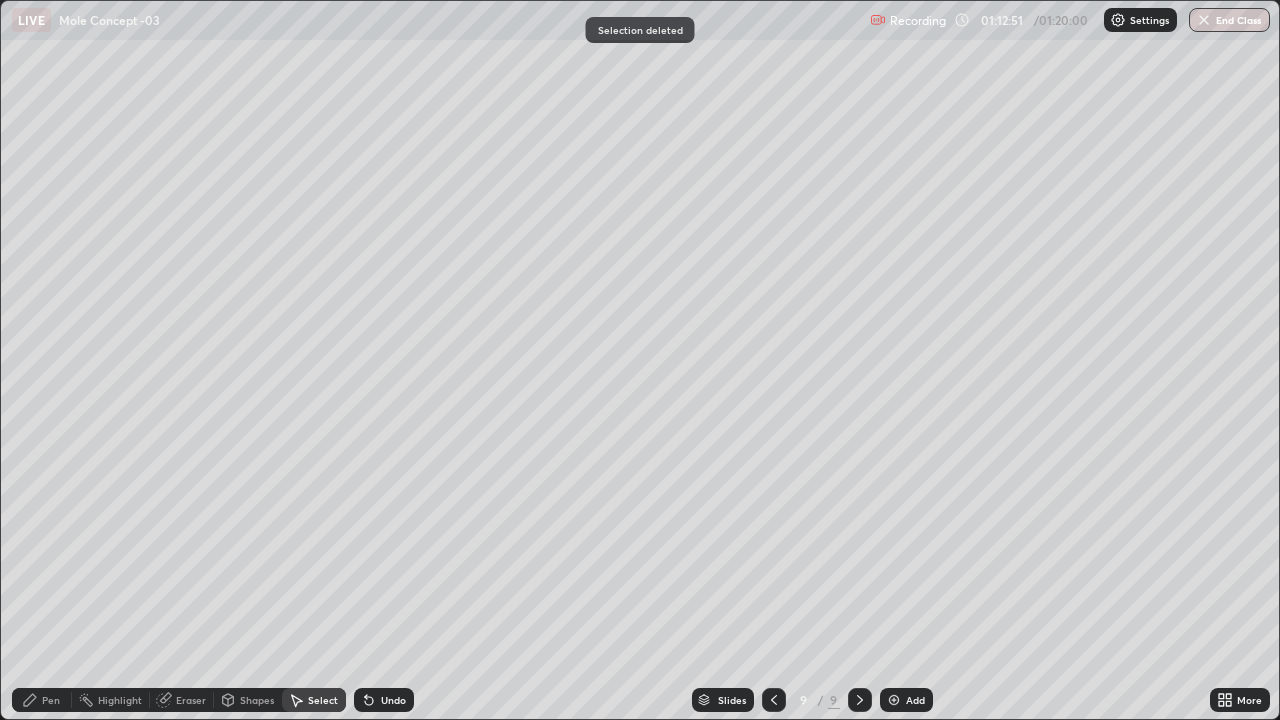 click on "0 ° Undo Copy Duplicate Duplicate to new slide Delete" at bounding box center (640, 360) 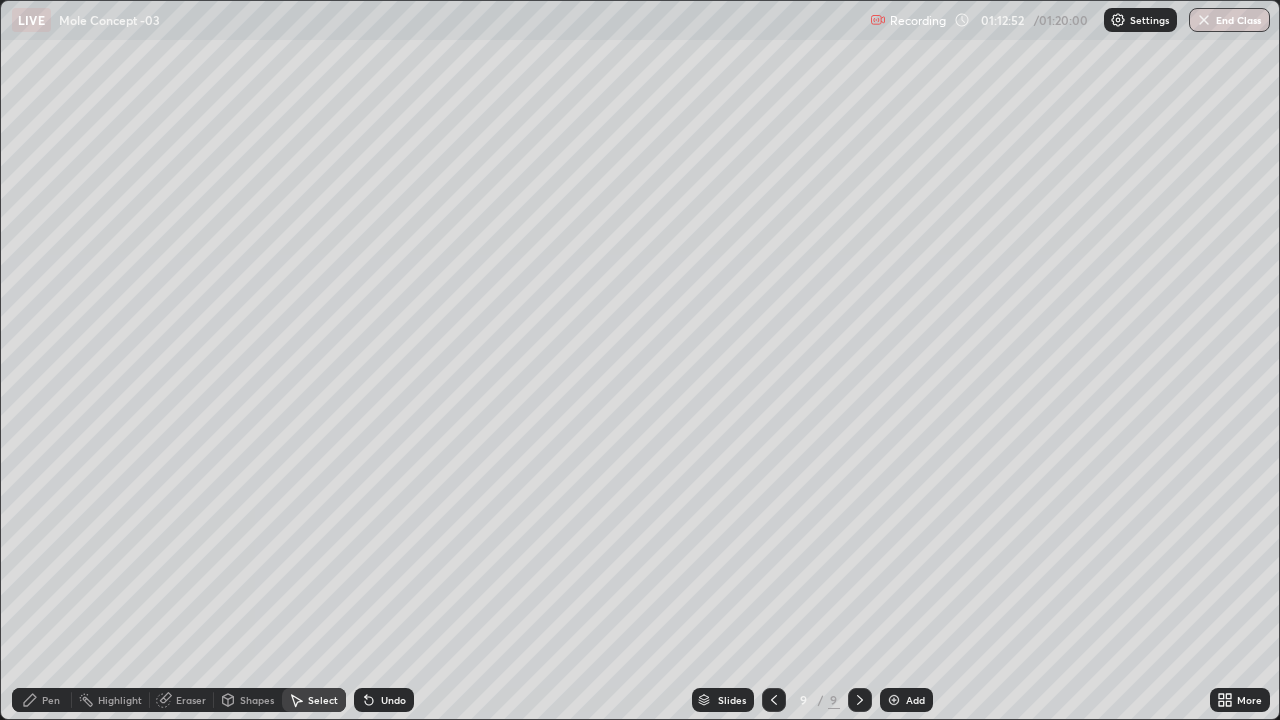 click on "0 ° Undo Copy Duplicate Duplicate to new slide Delete" at bounding box center (640, 360) 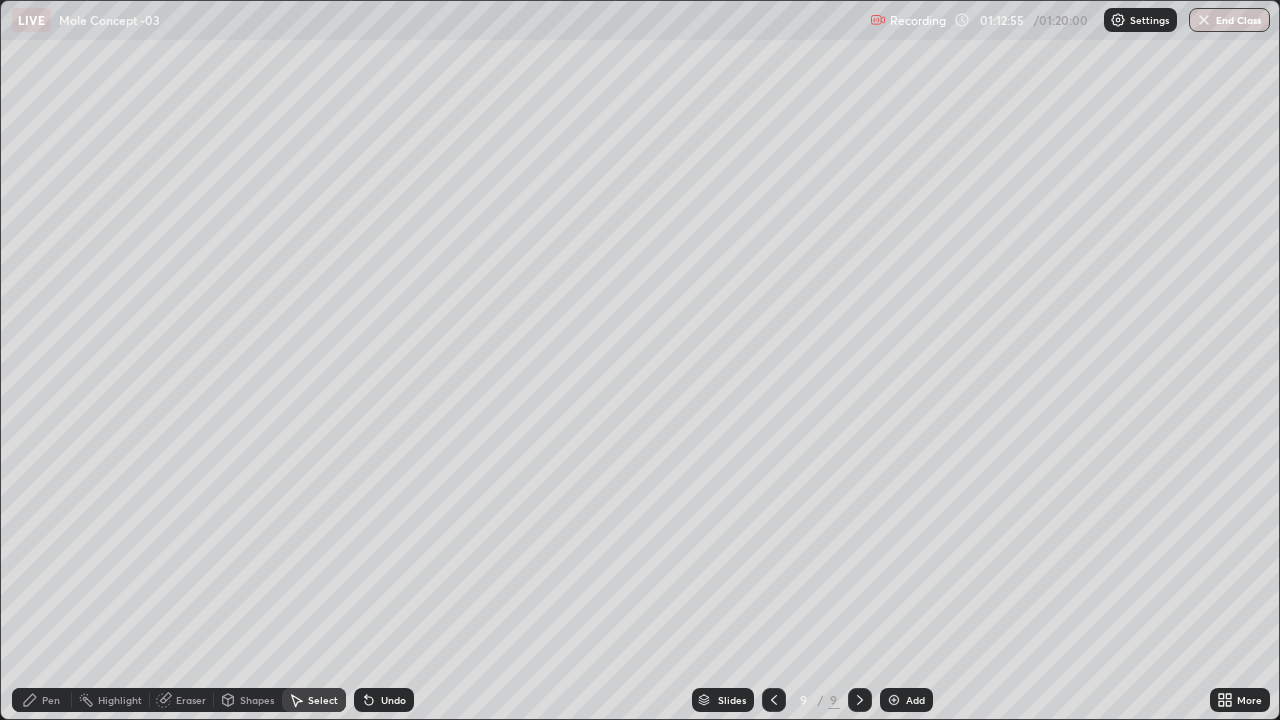 click on "Pen" at bounding box center (51, 700) 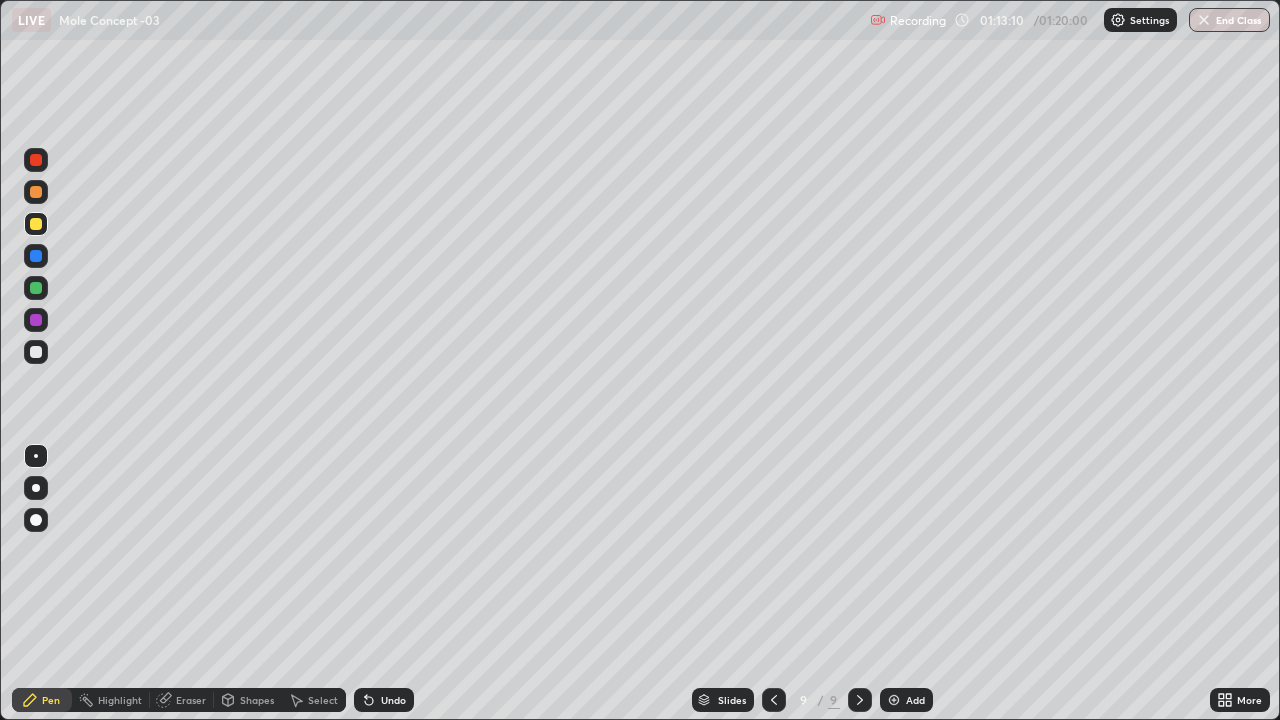 click on "Slides 9 / 9 Add" at bounding box center [812, 700] 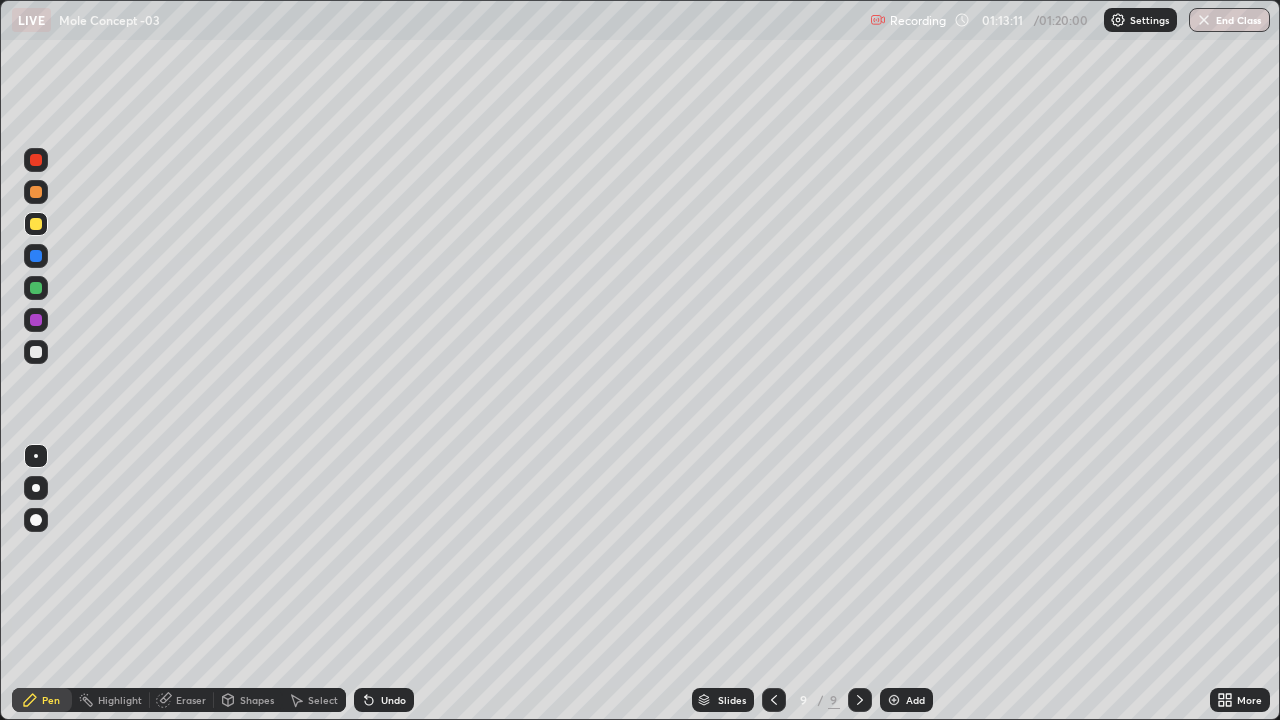 click on "Select" at bounding box center (323, 700) 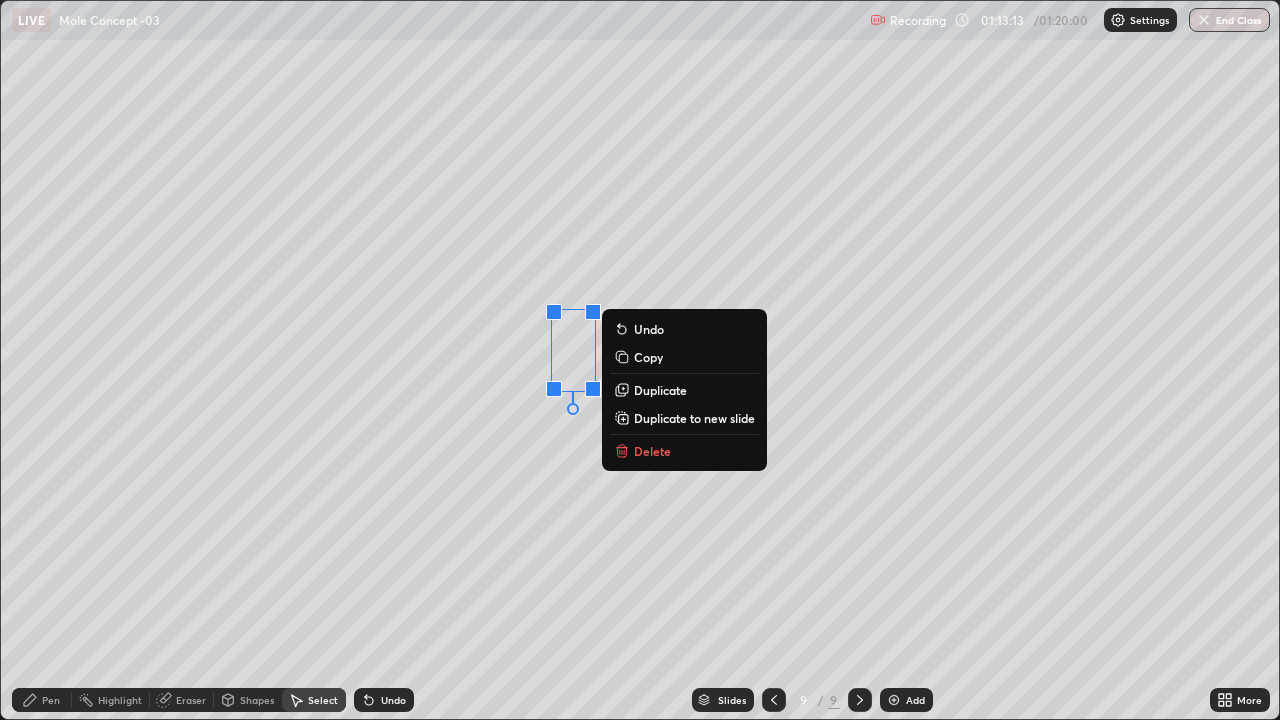 click on "Delete" at bounding box center [652, 451] 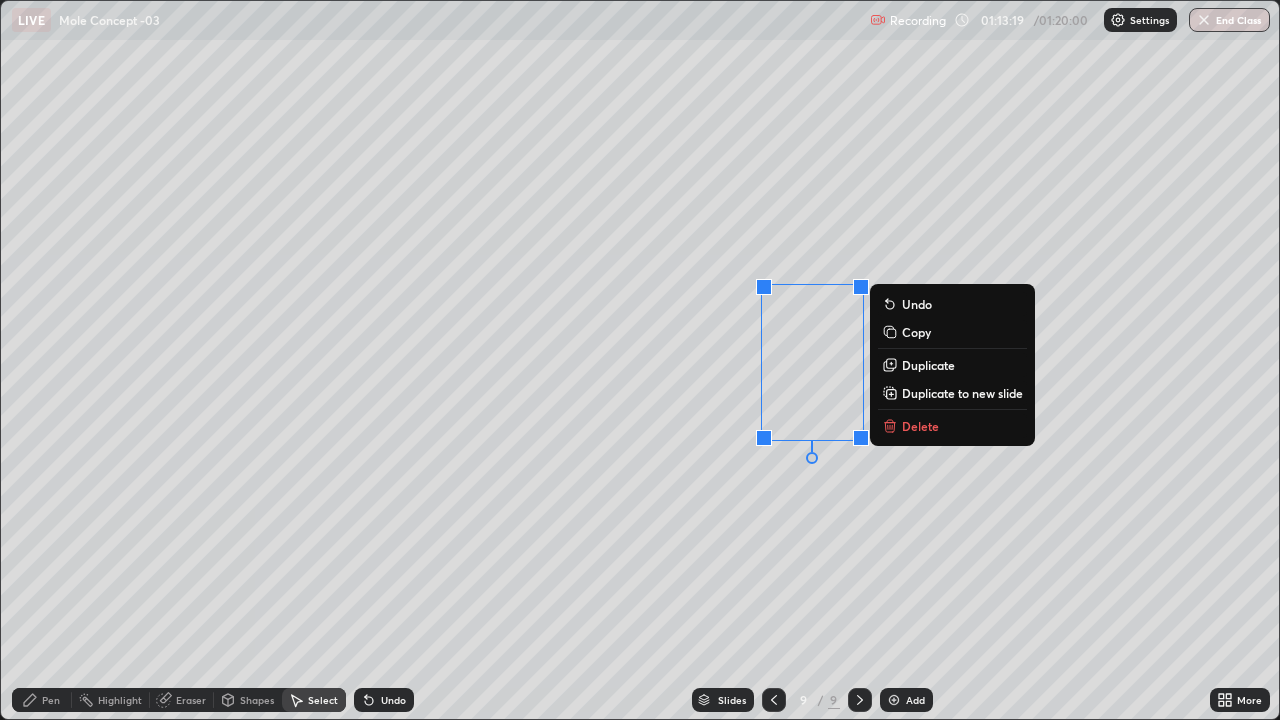 click on "Delete" at bounding box center [952, 426] 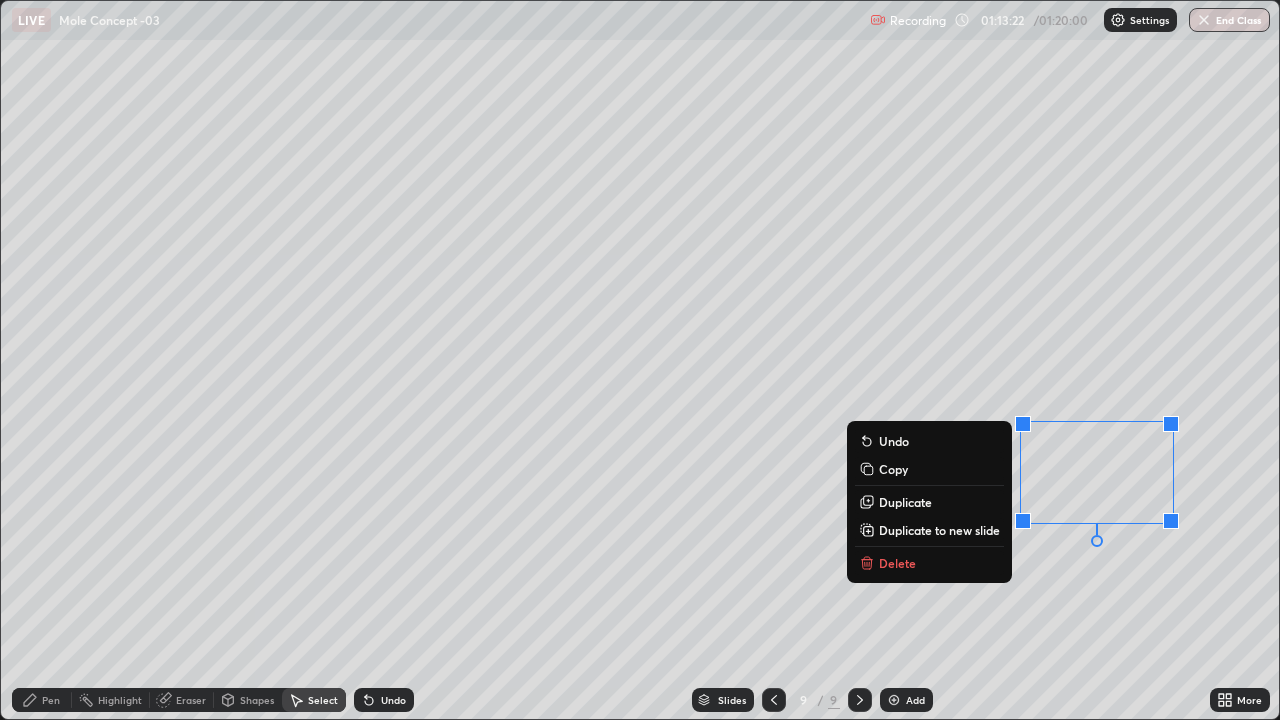 click on "Delete" at bounding box center [897, 563] 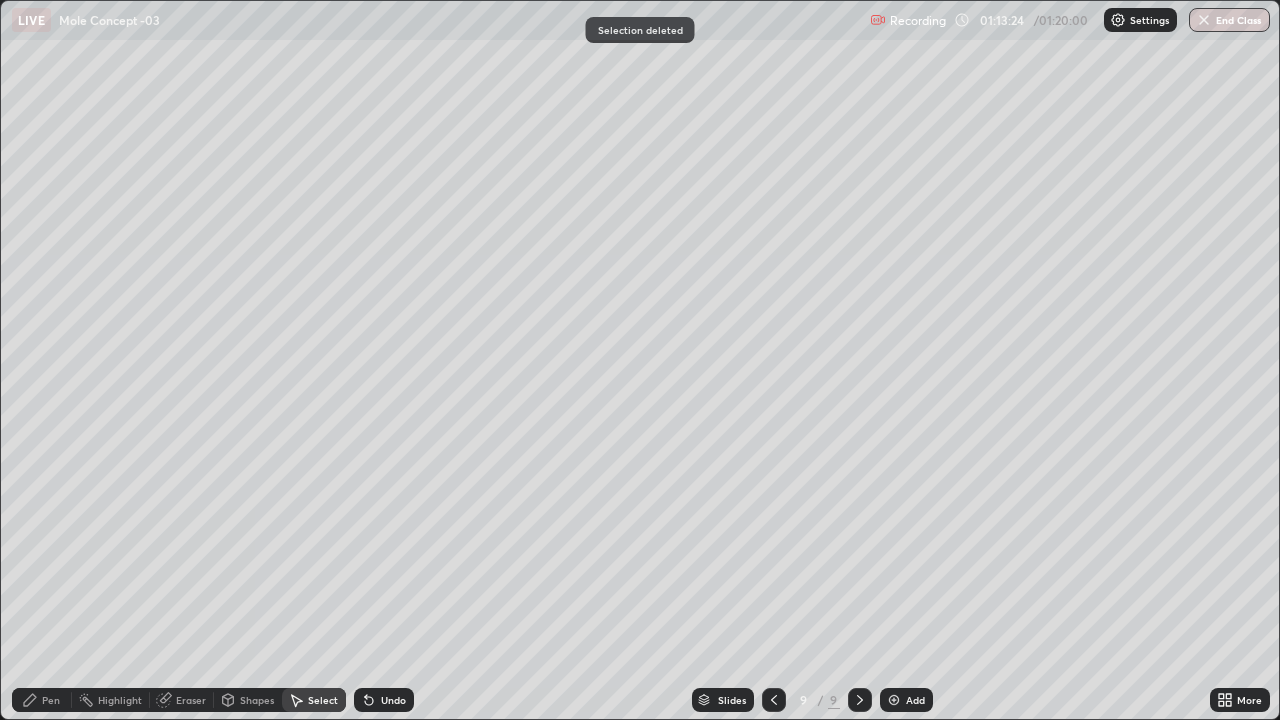 click on "End Class" at bounding box center [1229, 20] 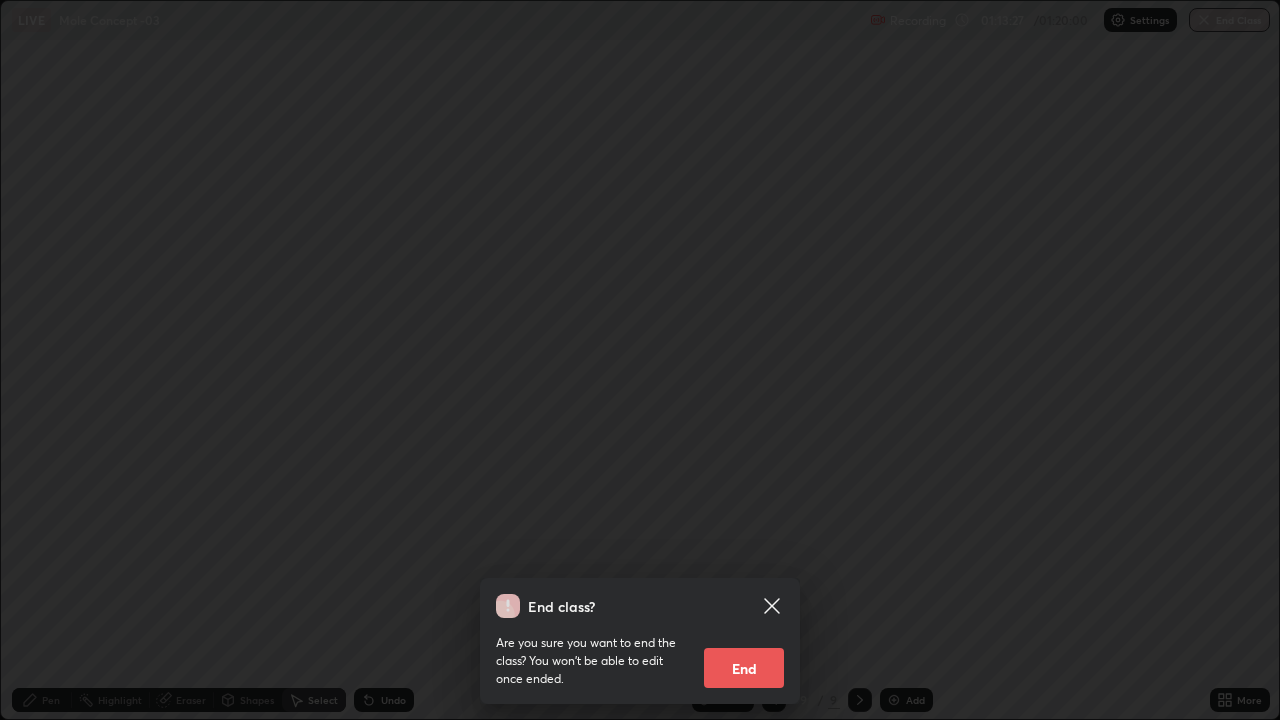 click on "End" at bounding box center (744, 668) 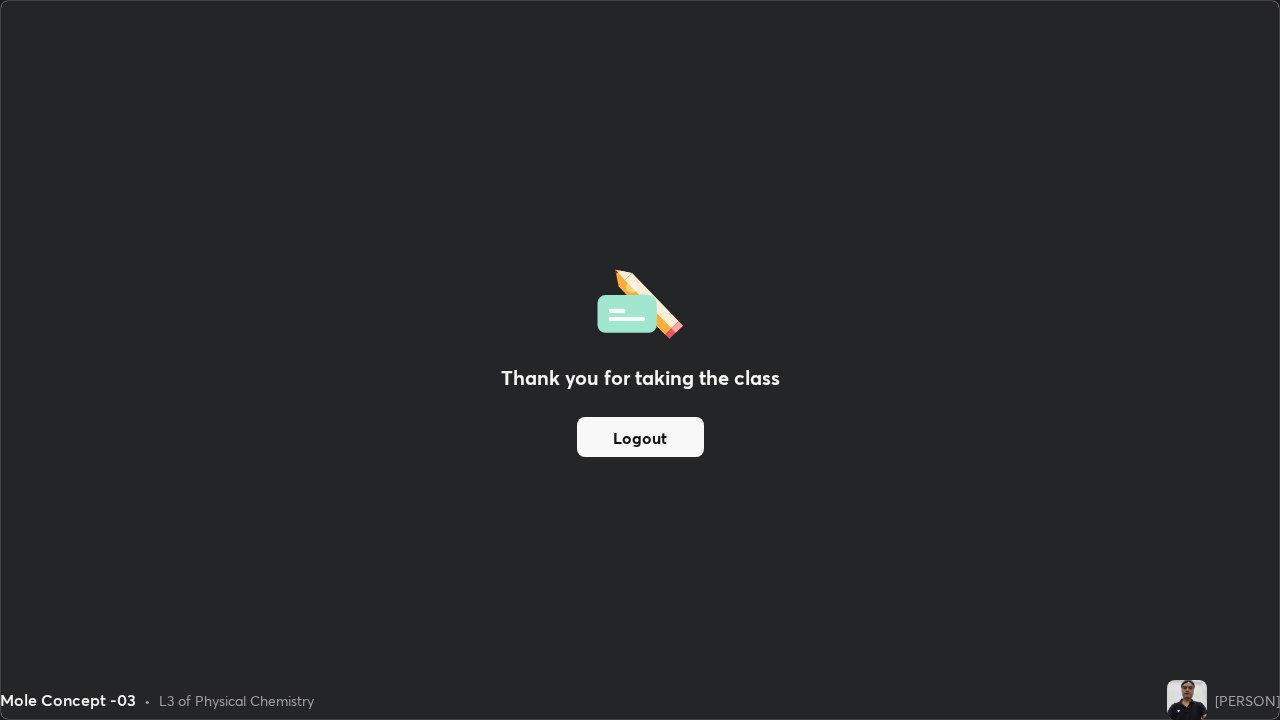 click on "Logout" at bounding box center (640, 437) 